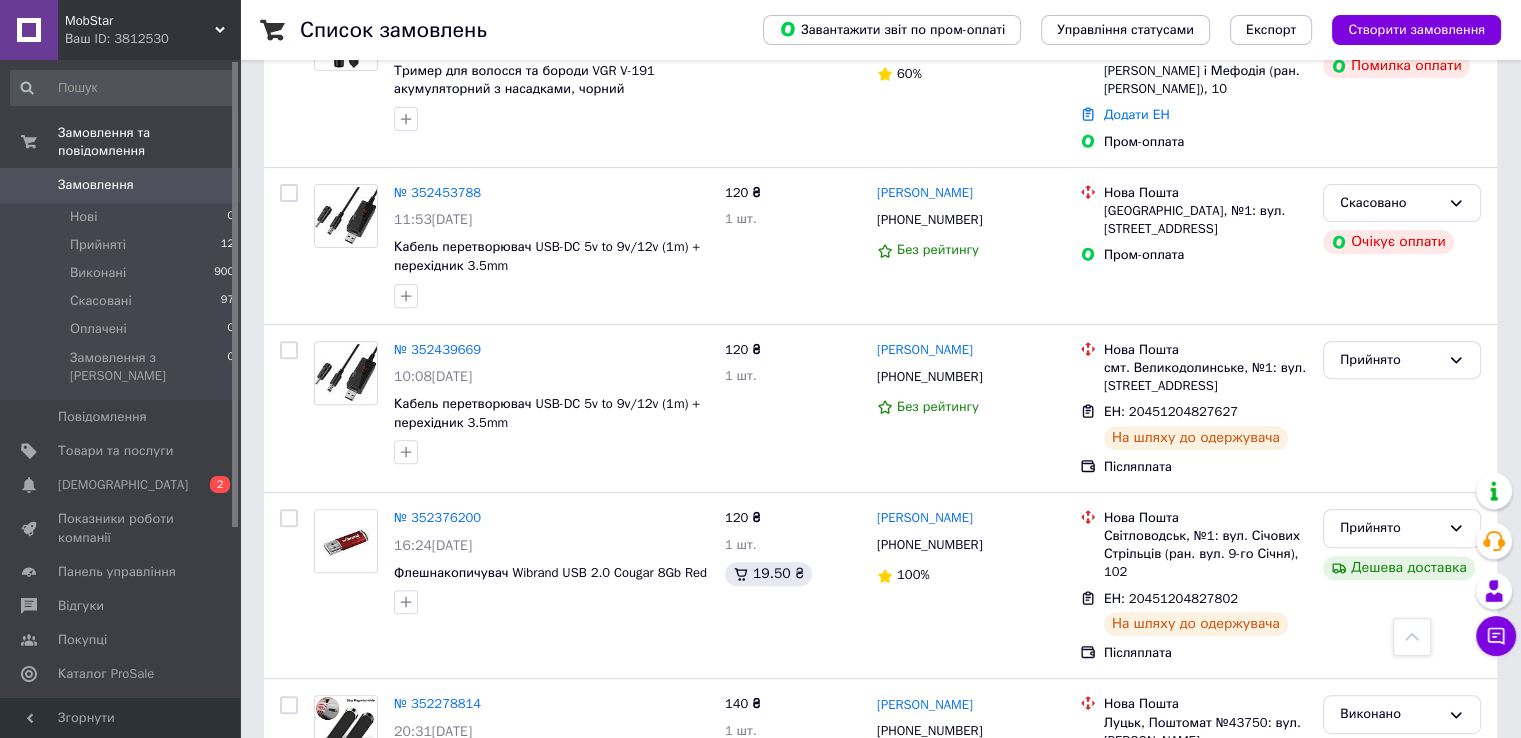 scroll, scrollTop: 666, scrollLeft: 0, axis: vertical 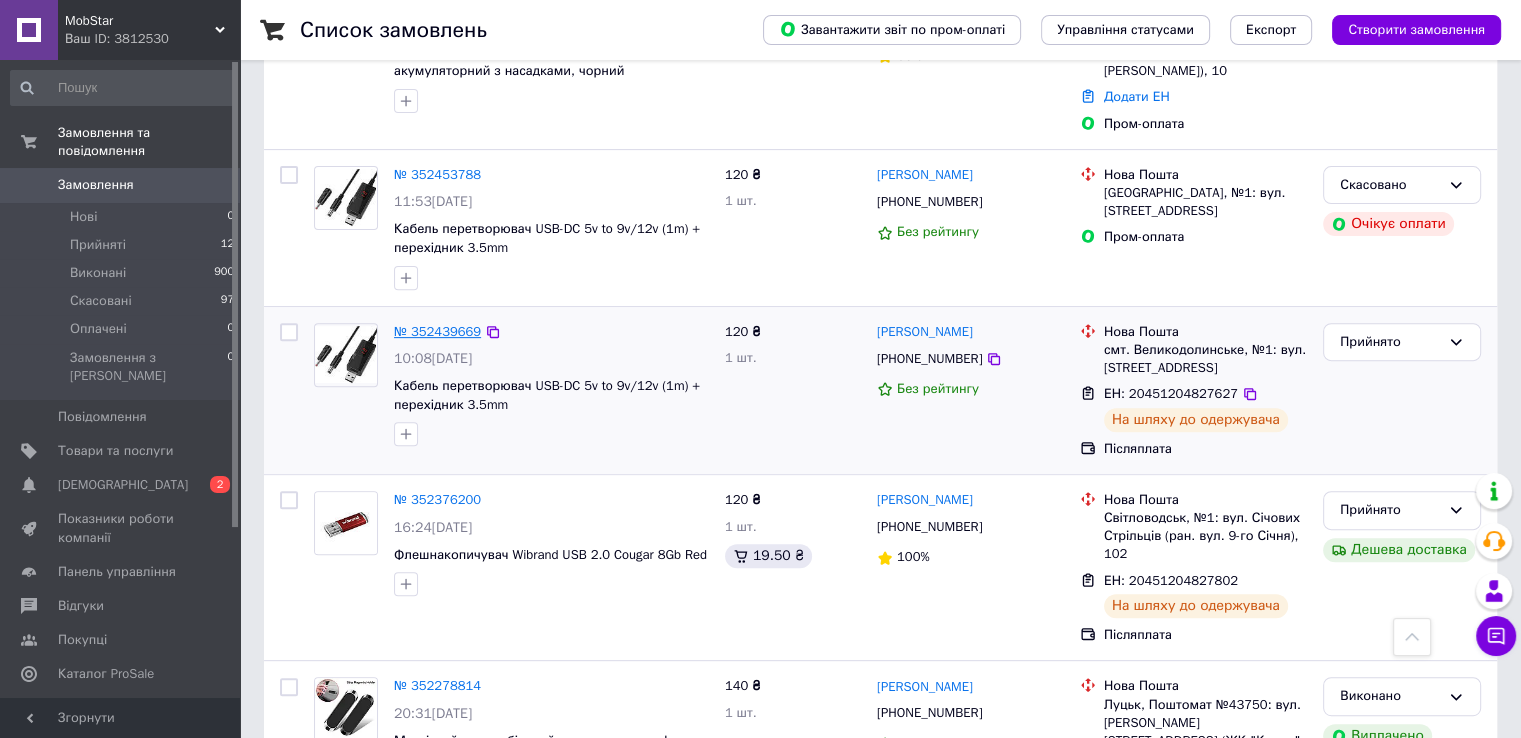 click on "№ 352439669" at bounding box center [437, 331] 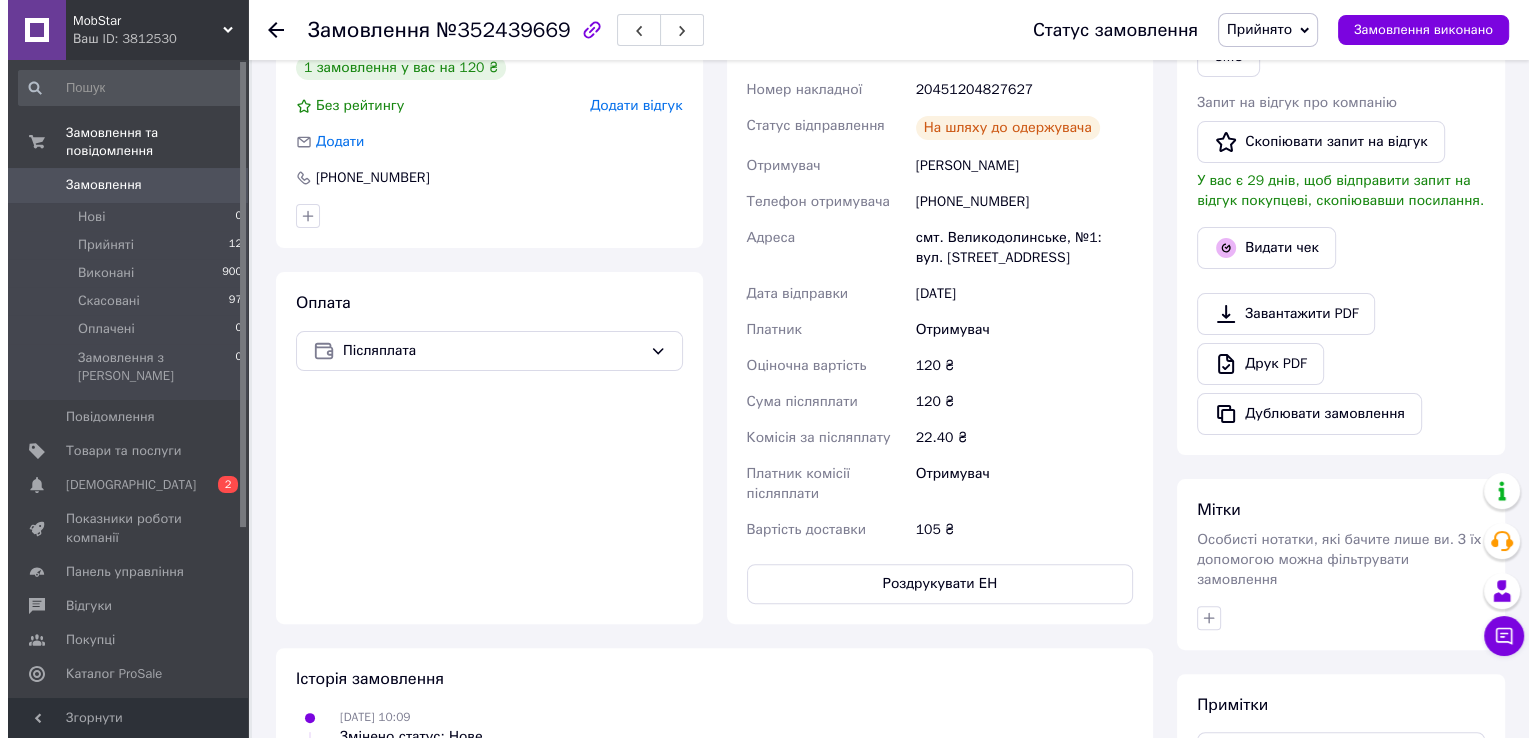 scroll, scrollTop: 466, scrollLeft: 0, axis: vertical 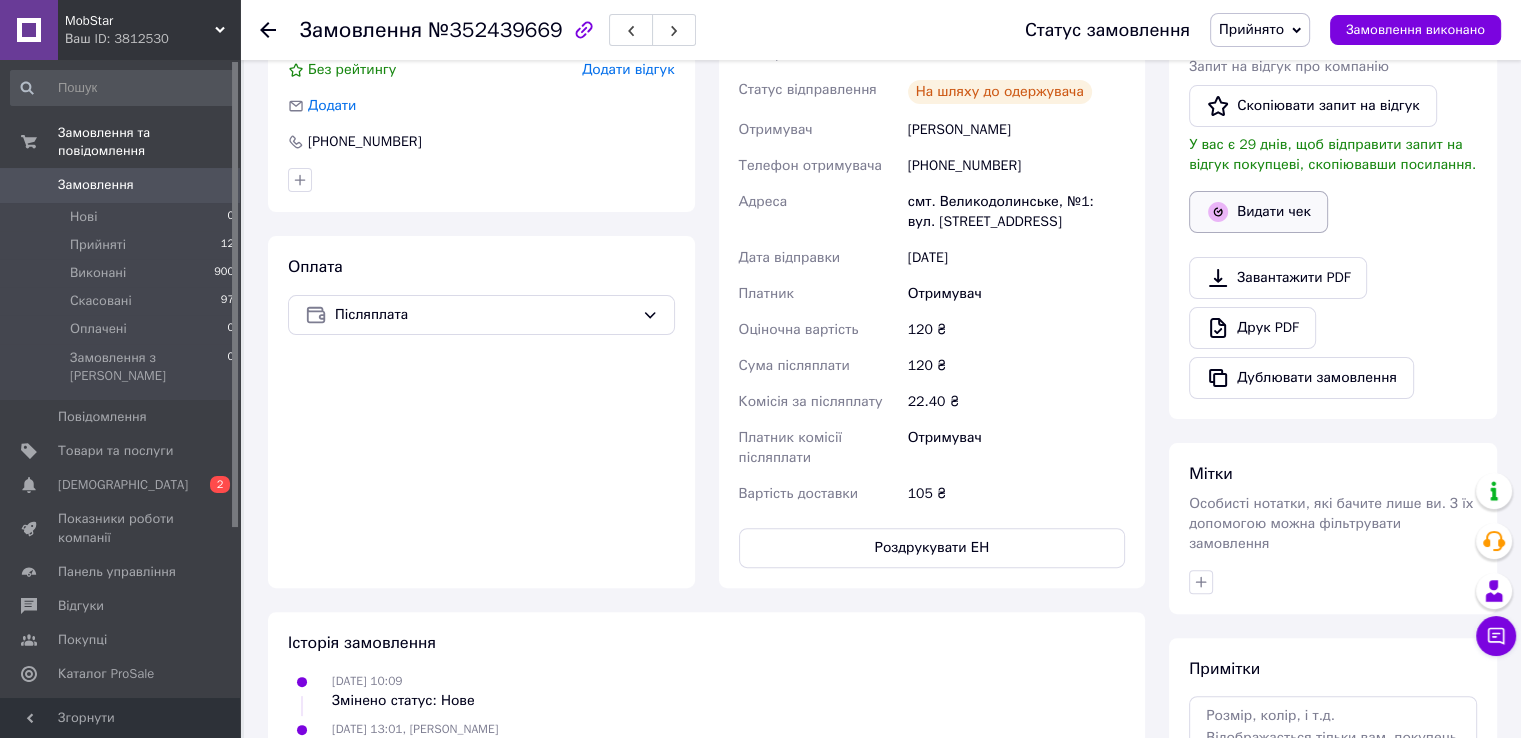 click on "Видати чек" at bounding box center (1258, 212) 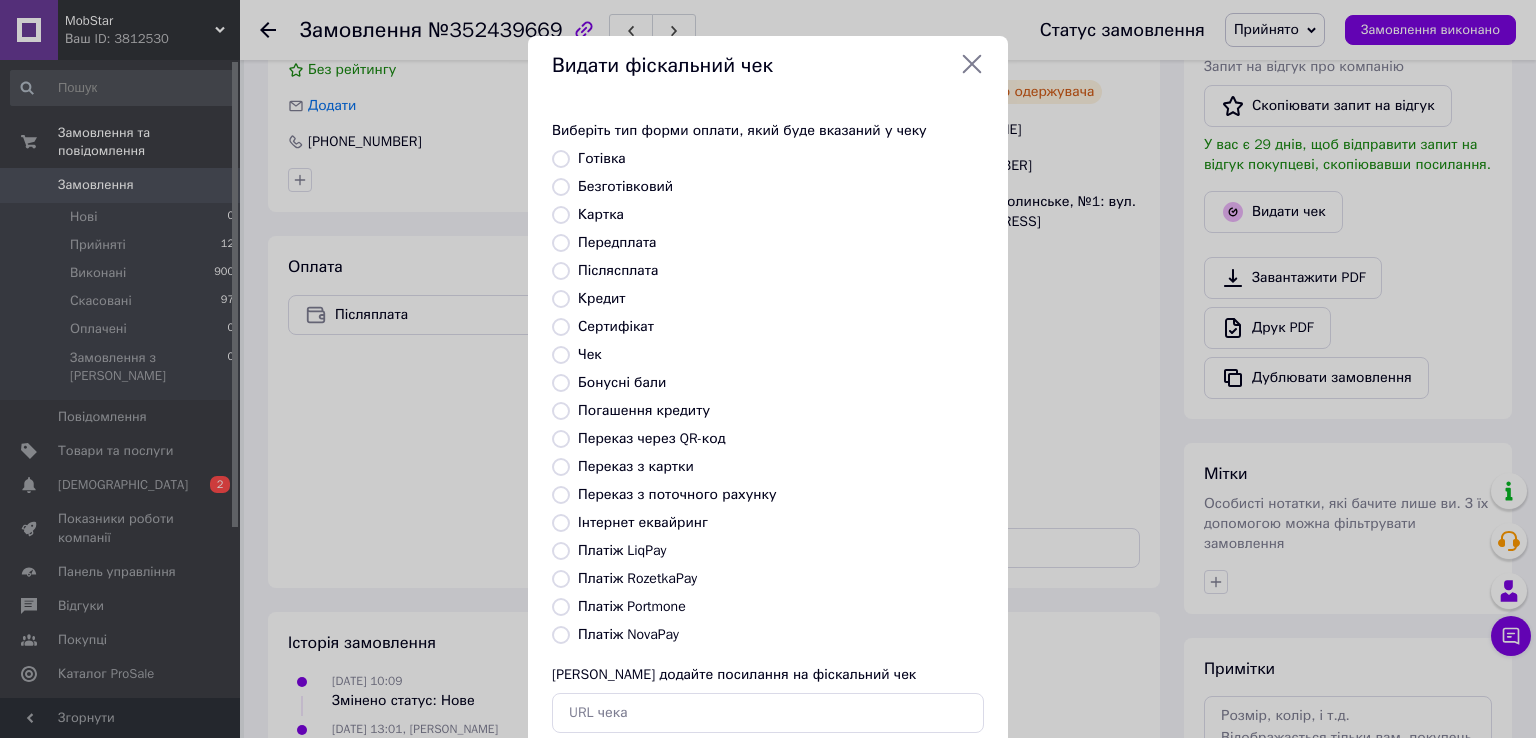 click on "Платіж NovaPay" at bounding box center (561, 635) 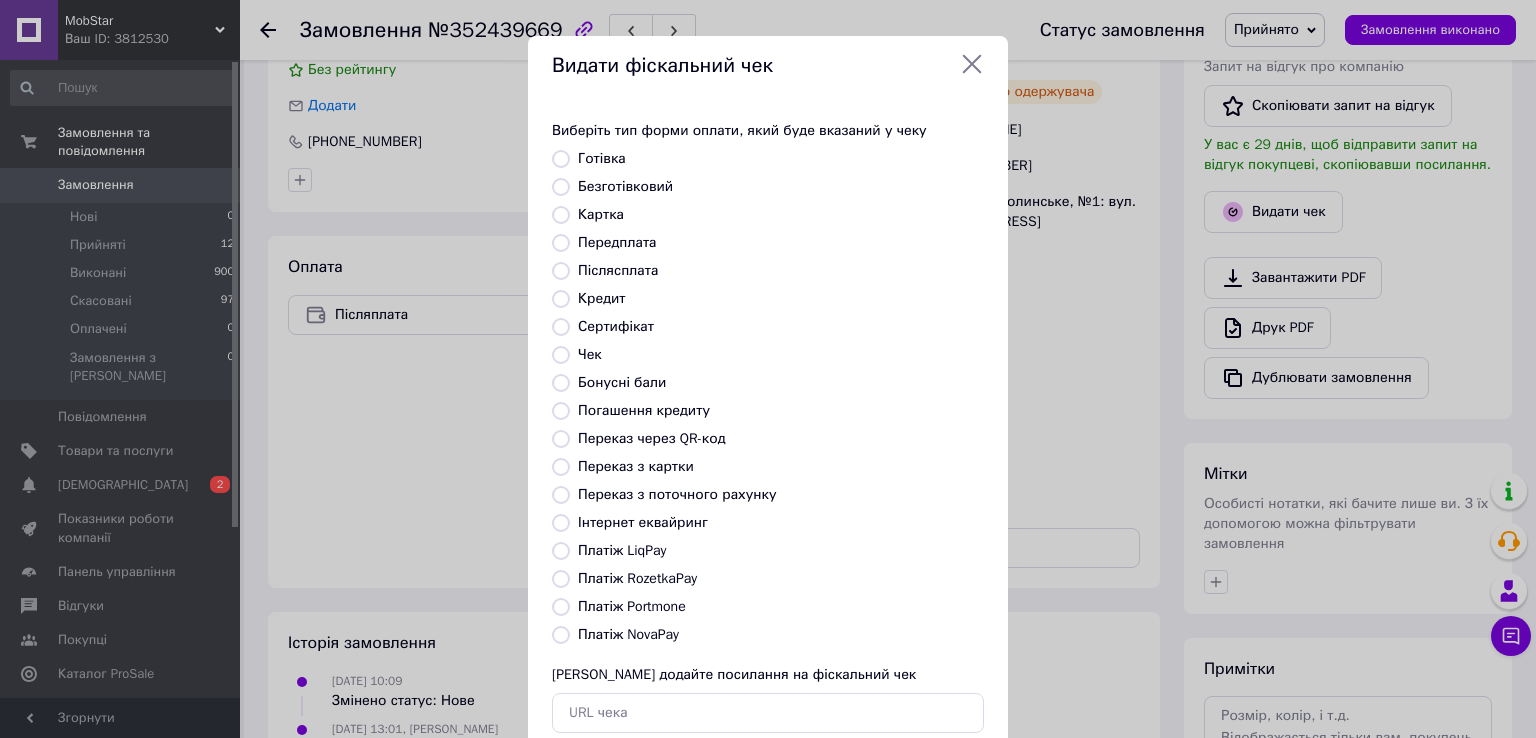 radio on "true" 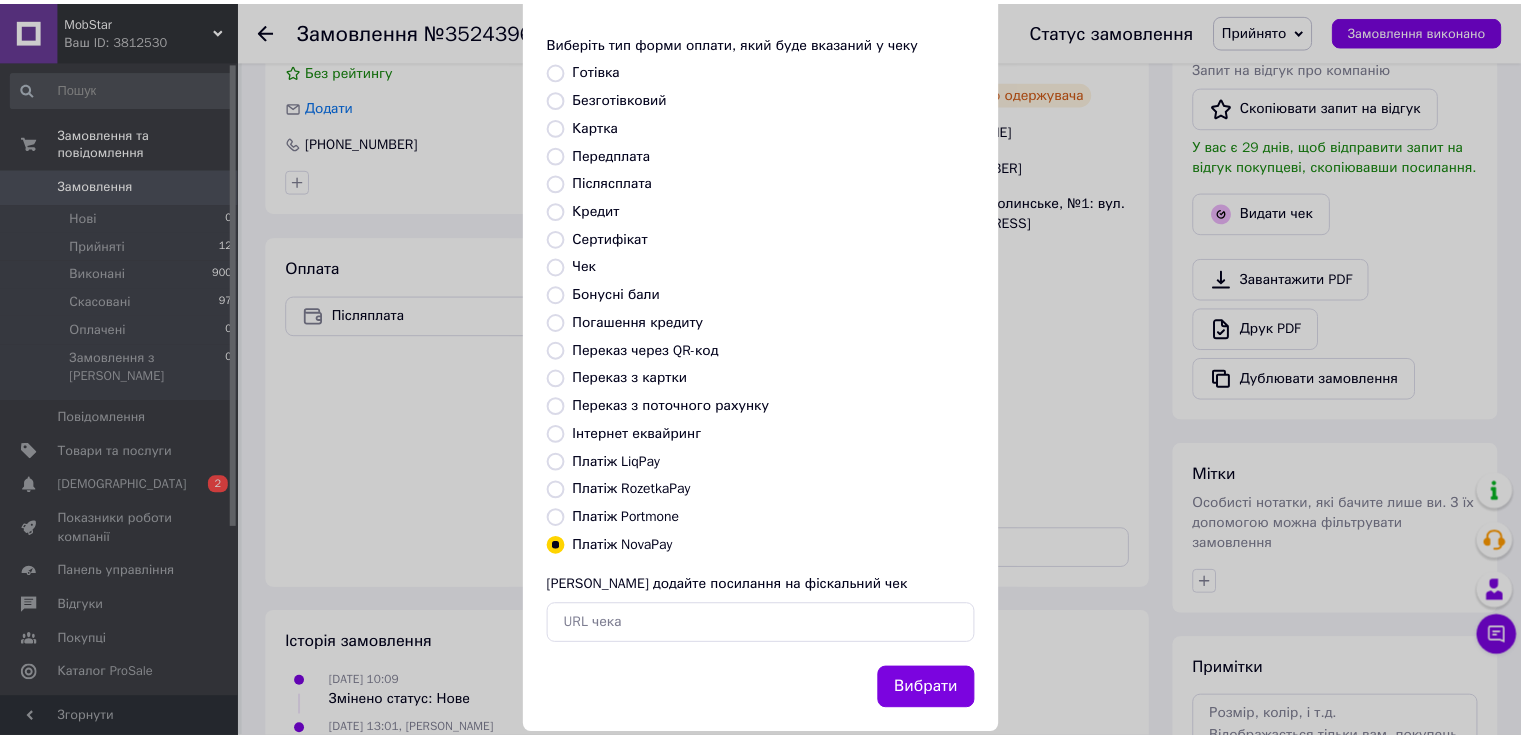 scroll, scrollTop: 120, scrollLeft: 0, axis: vertical 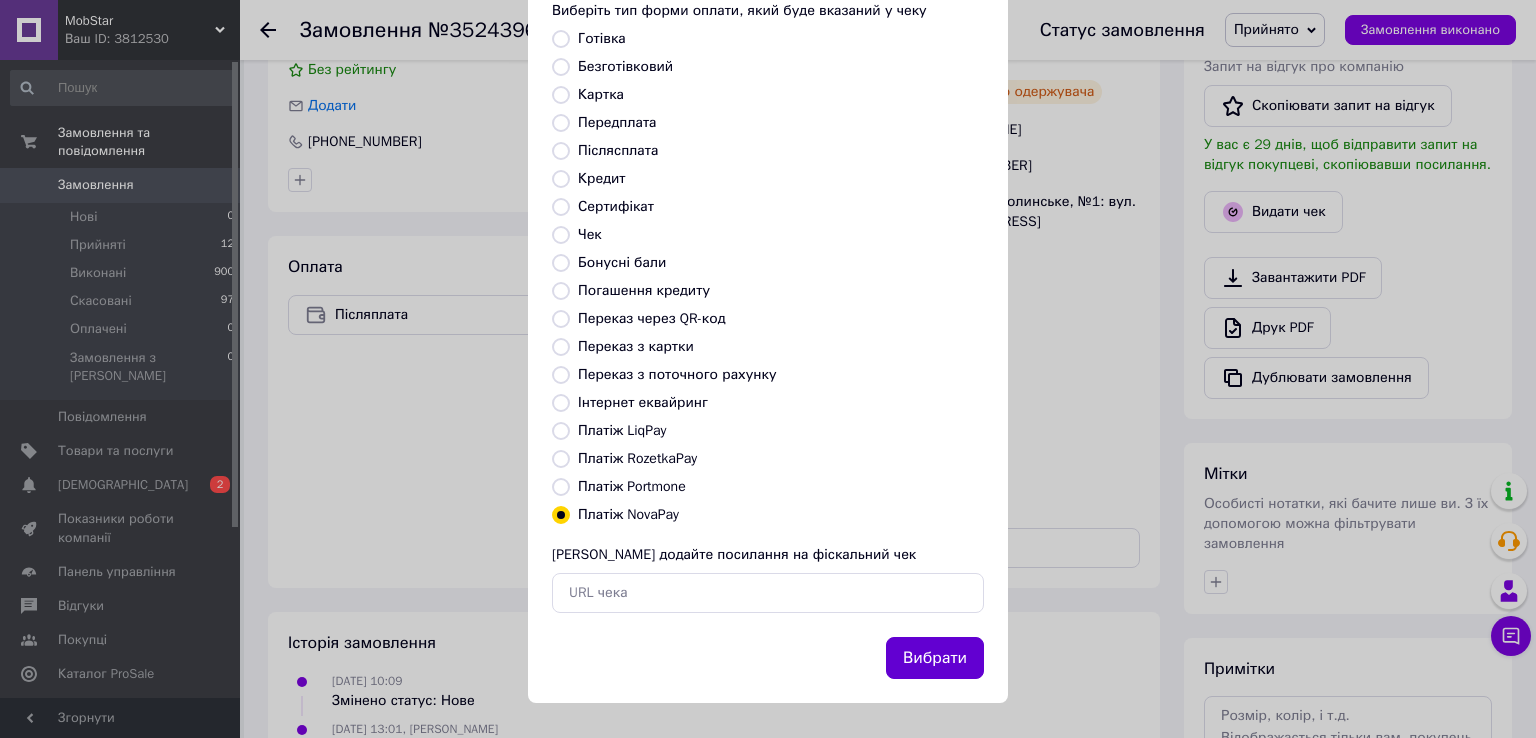 click on "Вибрати" at bounding box center (935, 658) 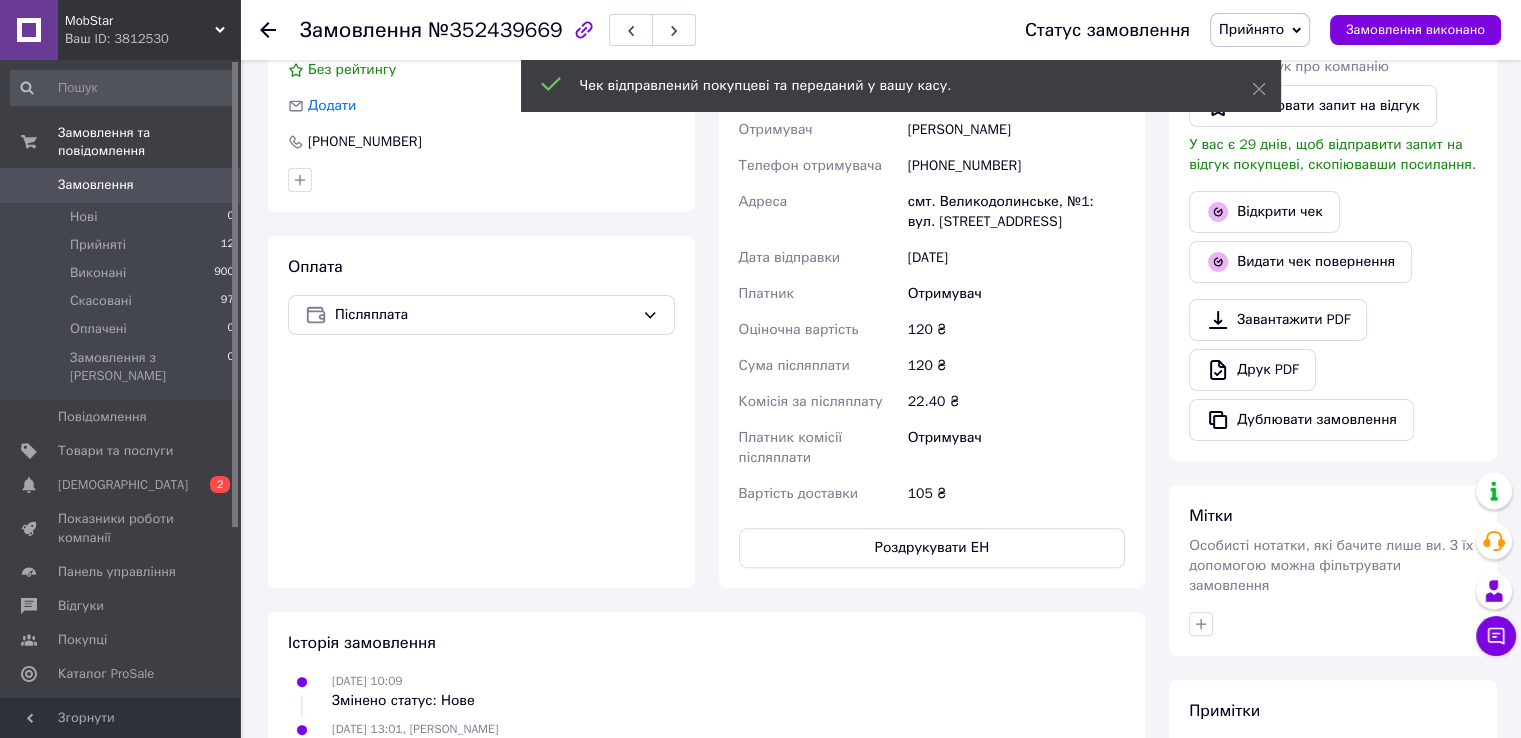 click 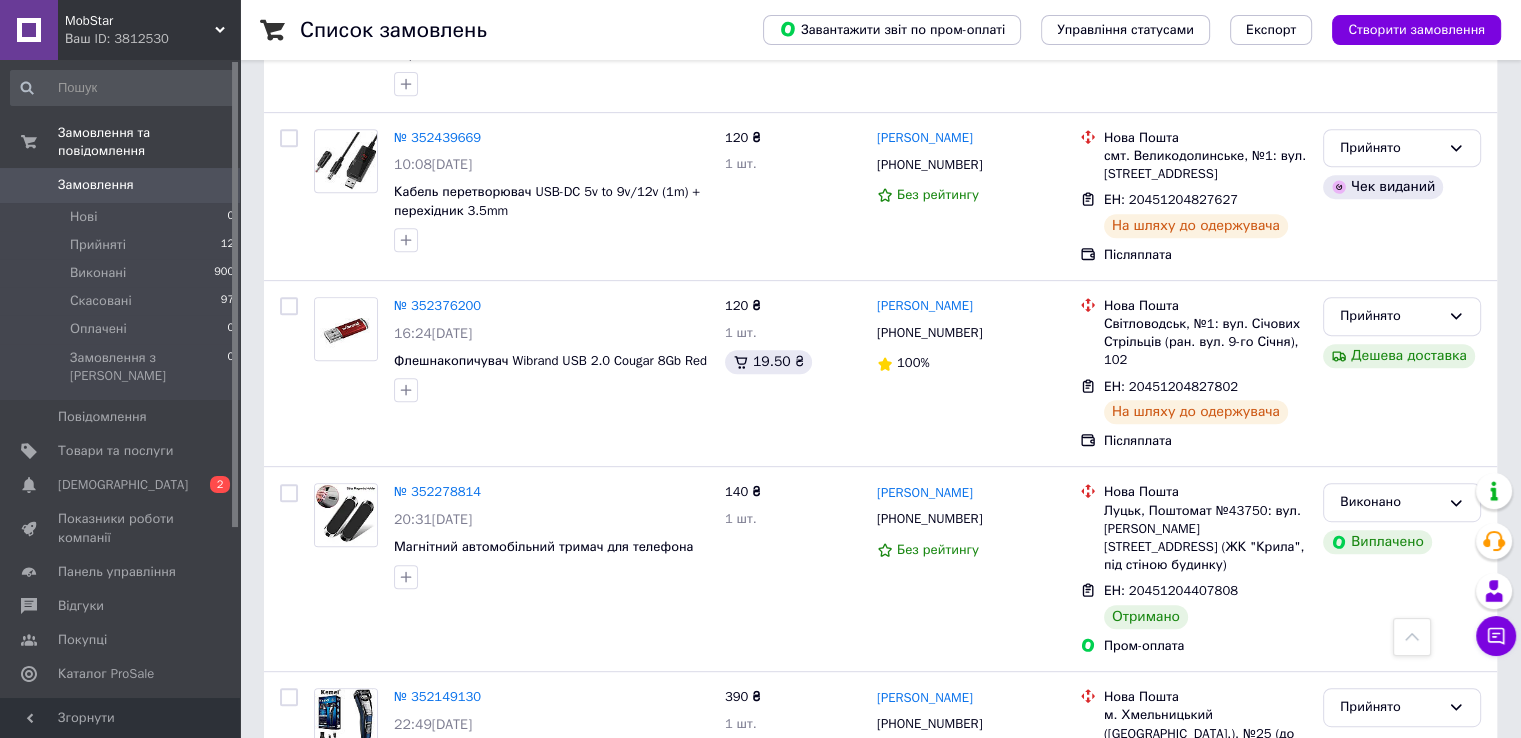 scroll, scrollTop: 900, scrollLeft: 0, axis: vertical 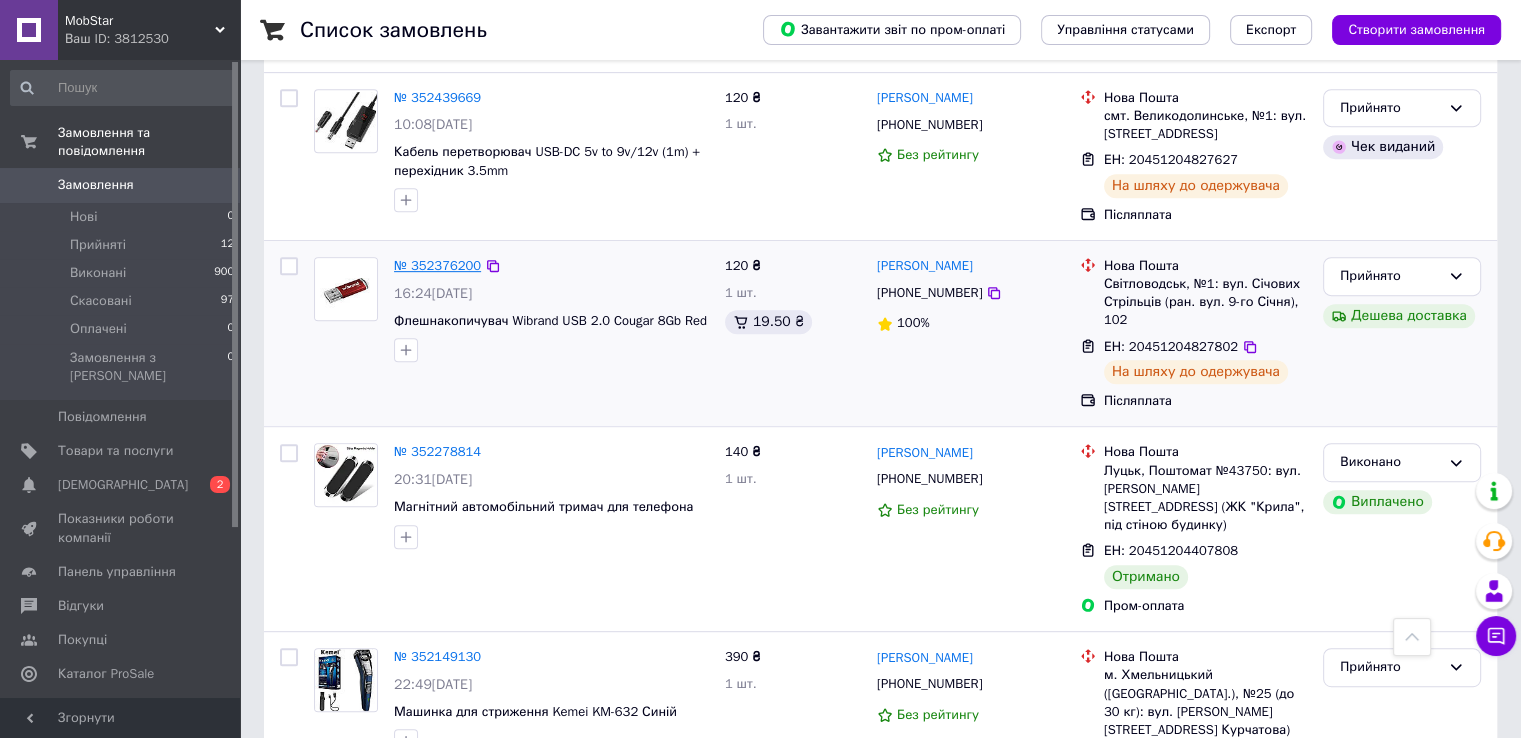 click on "№ 352376200" at bounding box center (437, 265) 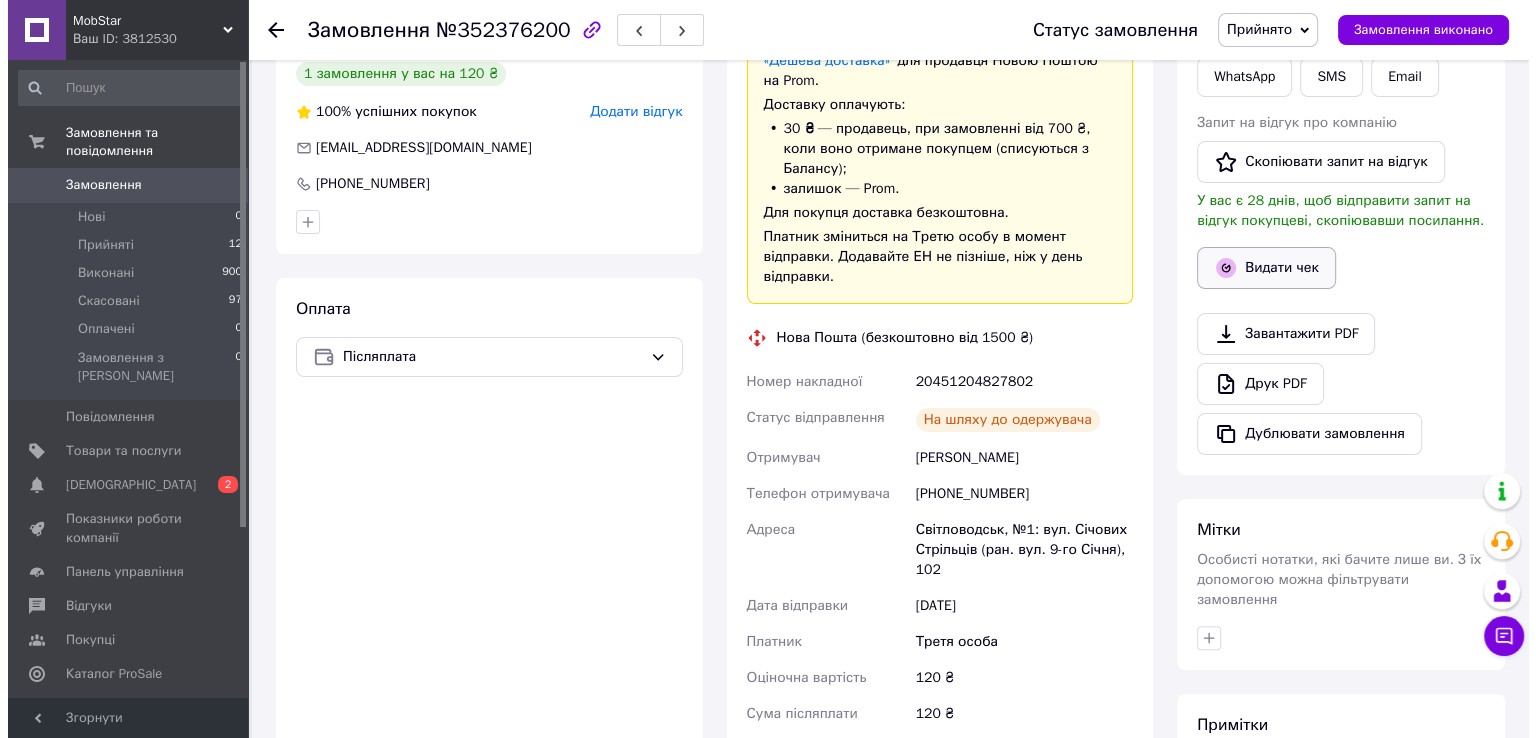 scroll, scrollTop: 428, scrollLeft: 0, axis: vertical 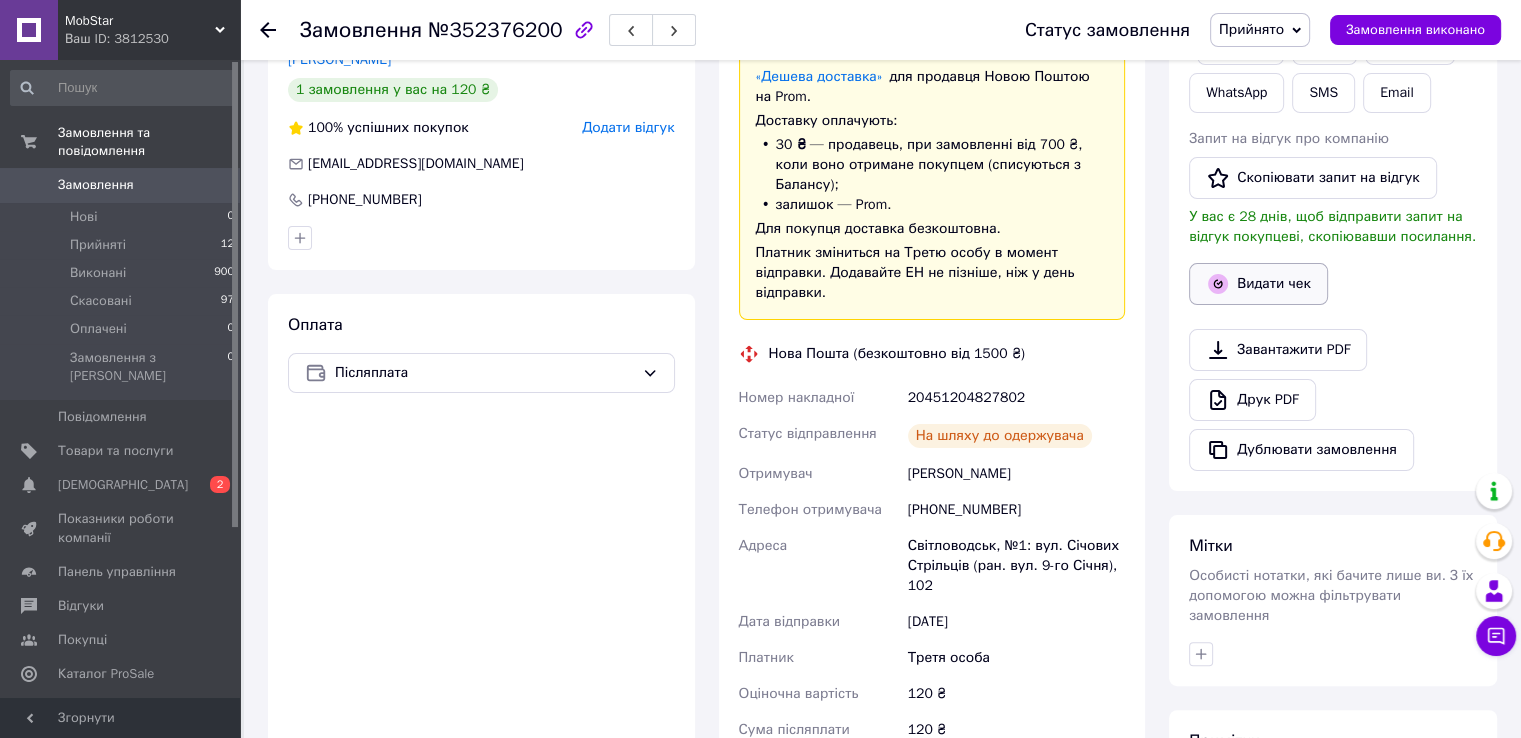 click on "Видати чек" at bounding box center [1258, 284] 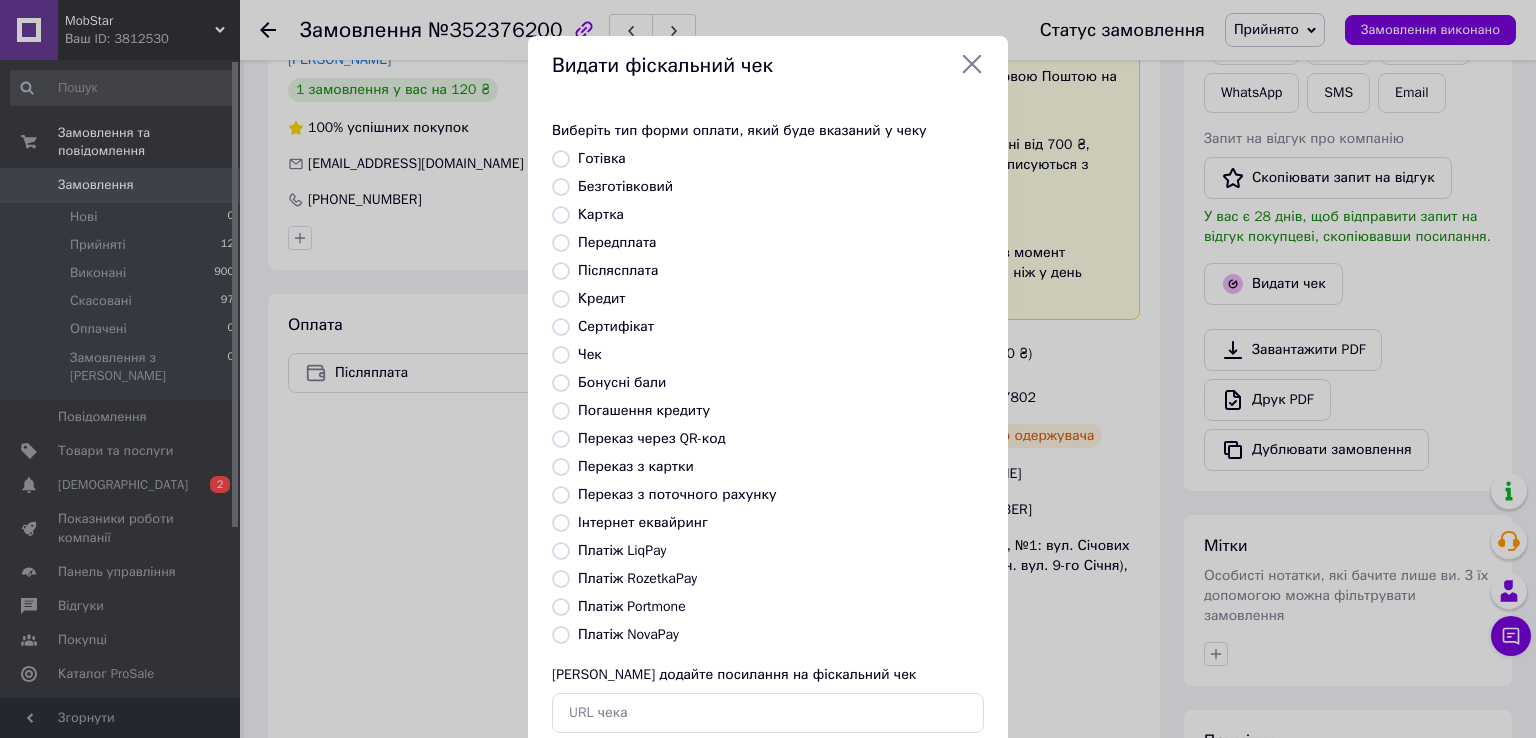 click on "Платіж NovaPay" at bounding box center [561, 635] 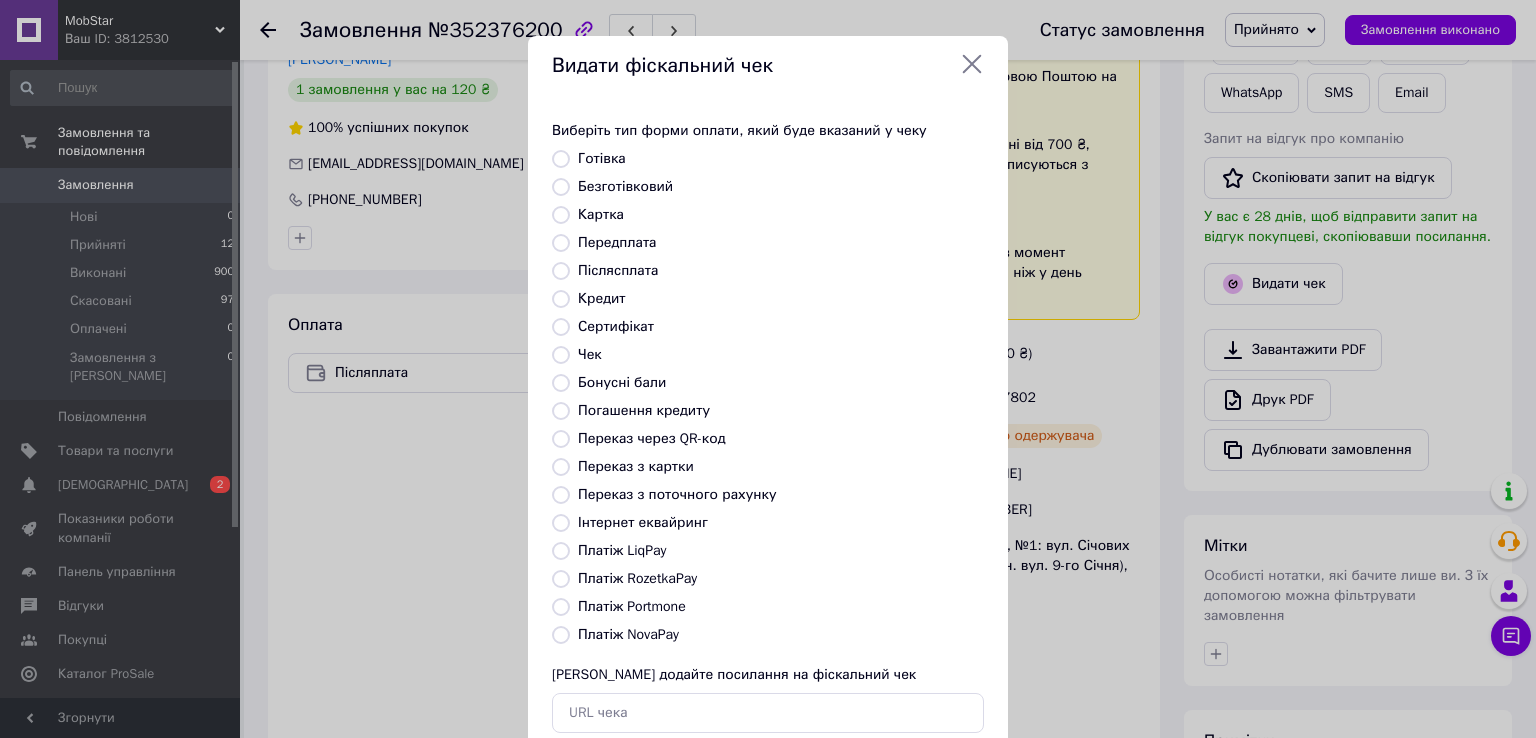 radio on "true" 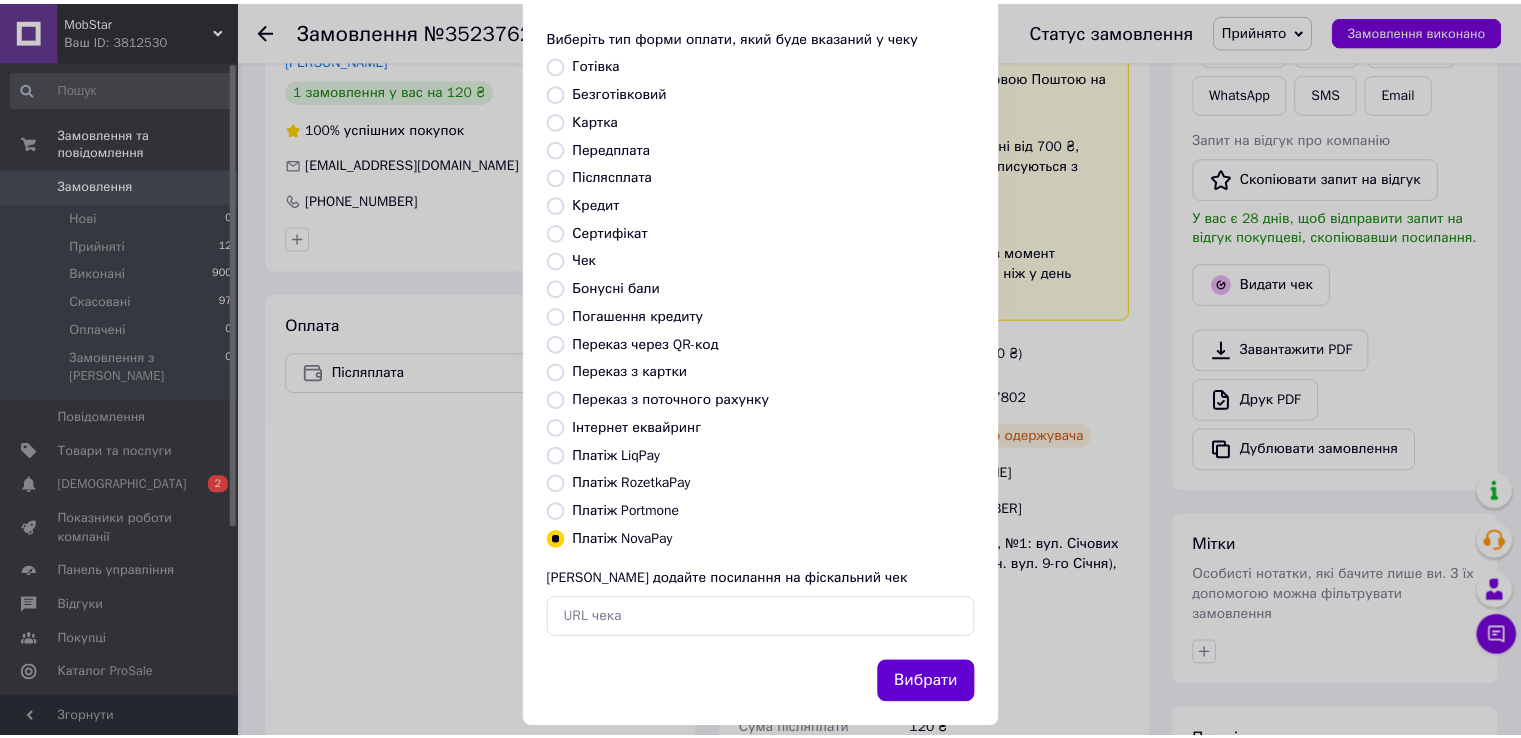 scroll, scrollTop: 100, scrollLeft: 0, axis: vertical 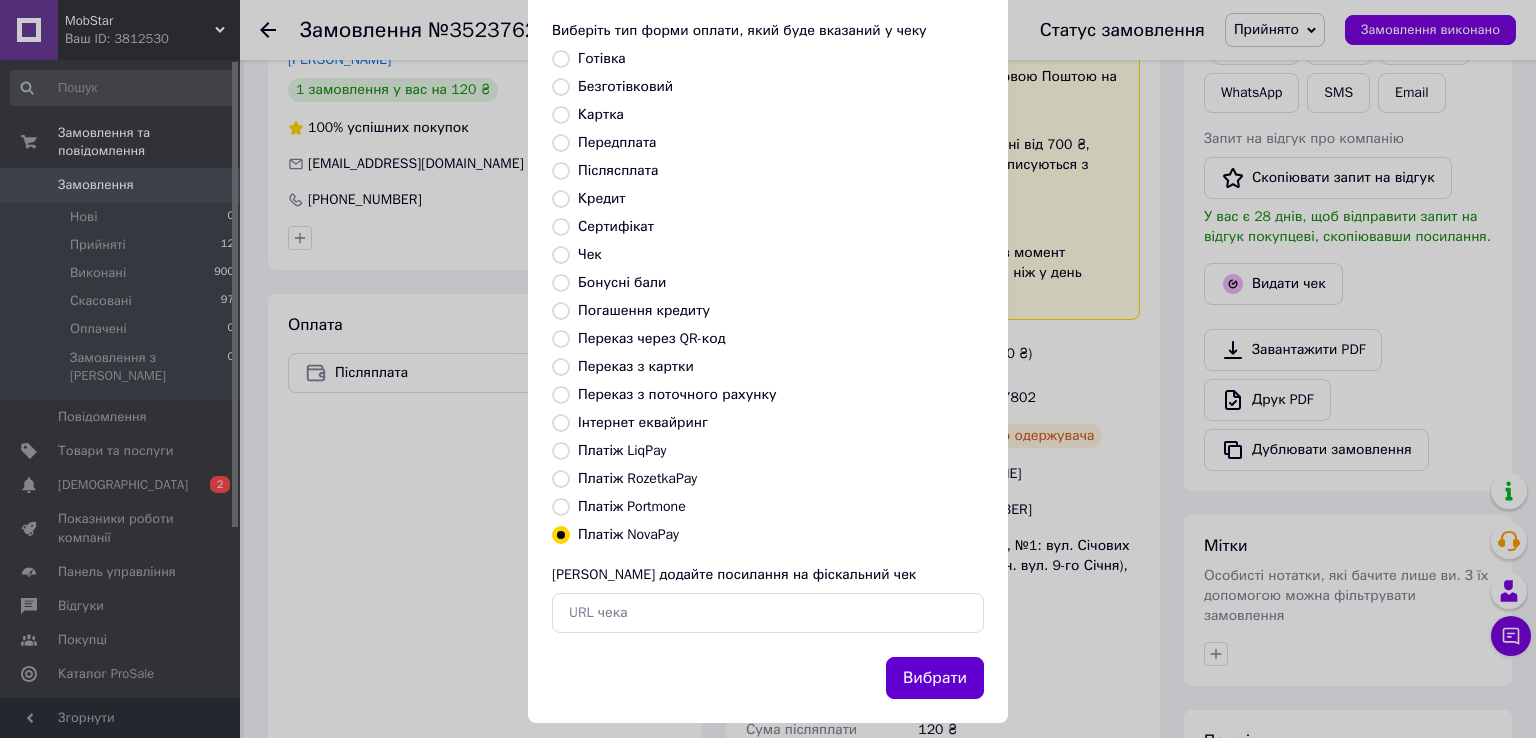 click on "Вибрати" at bounding box center [935, 678] 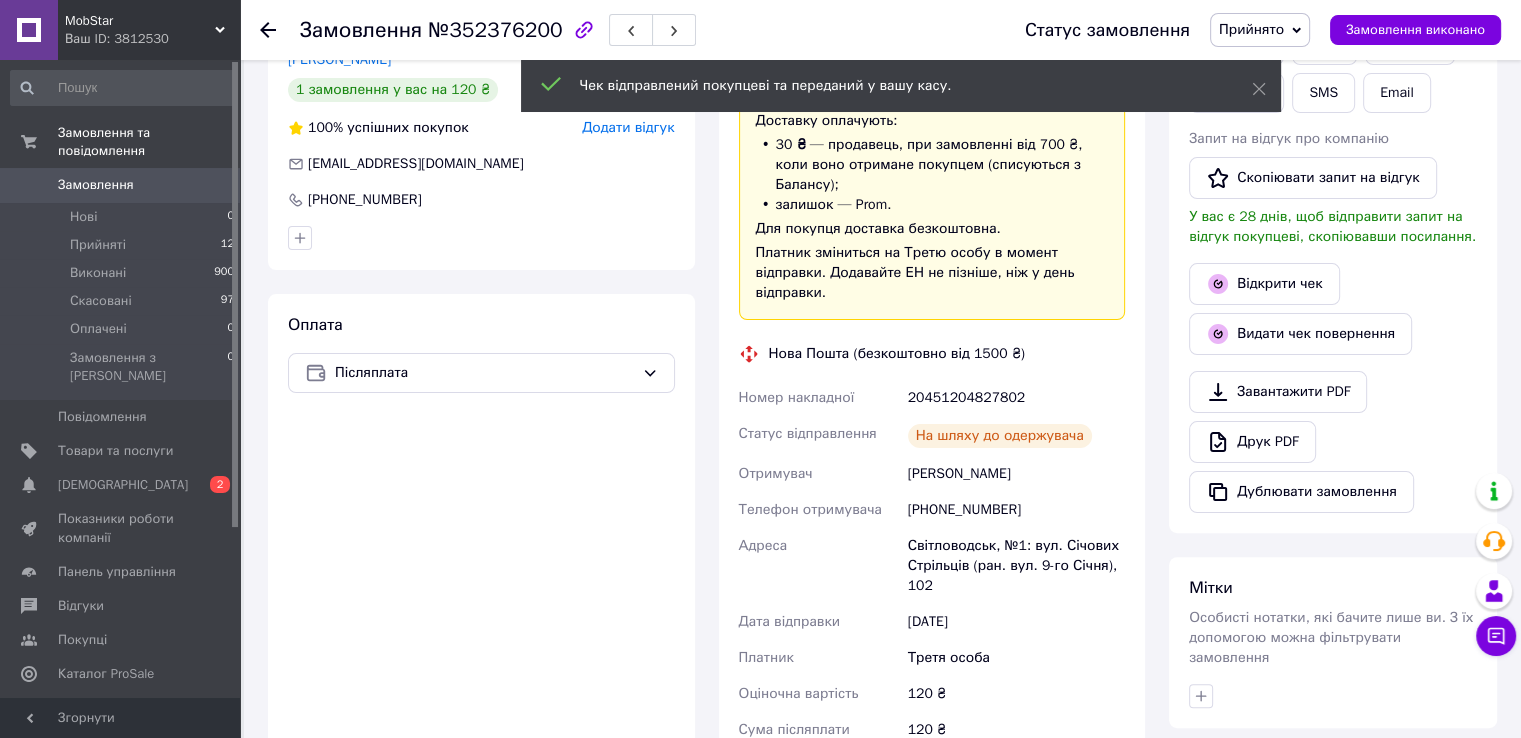 click 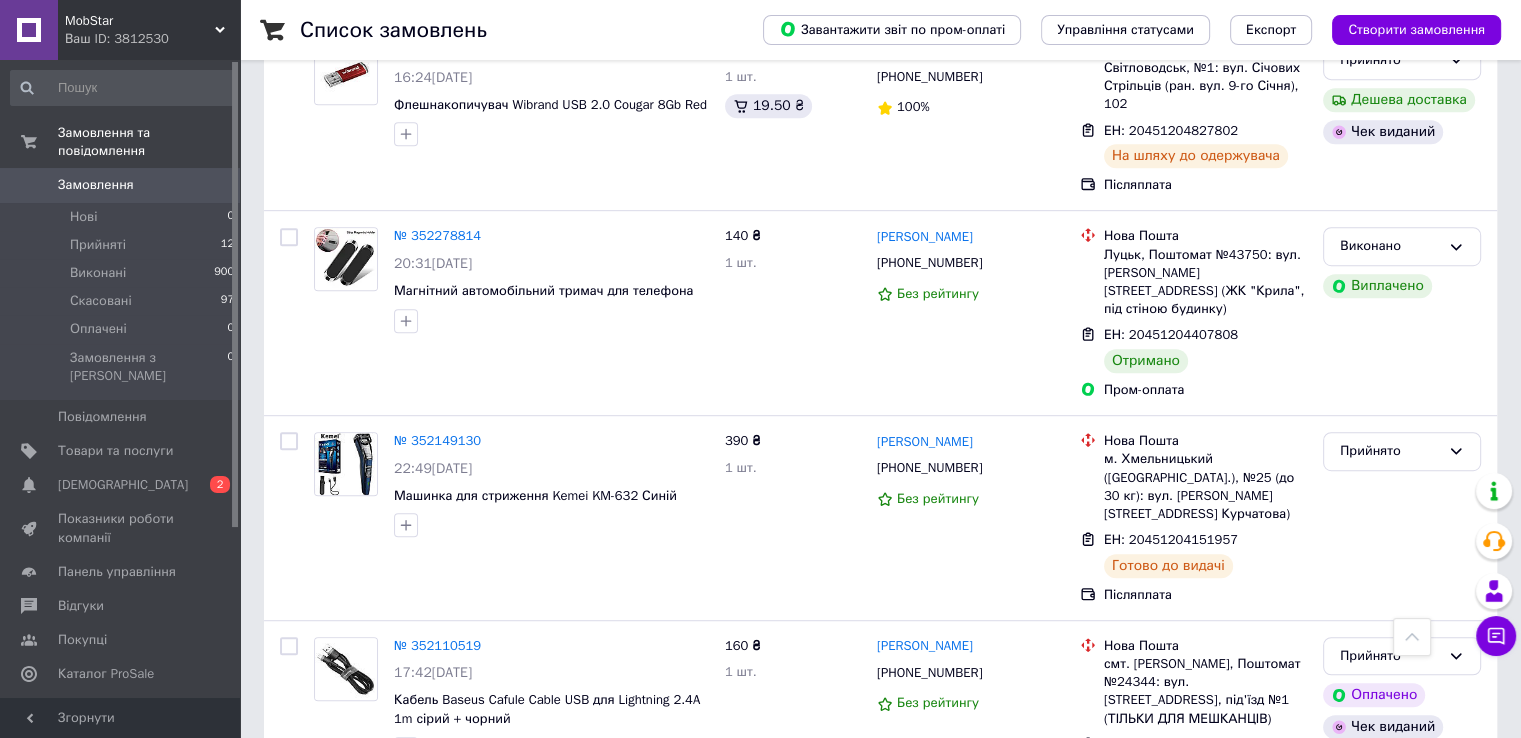 scroll, scrollTop: 1133, scrollLeft: 0, axis: vertical 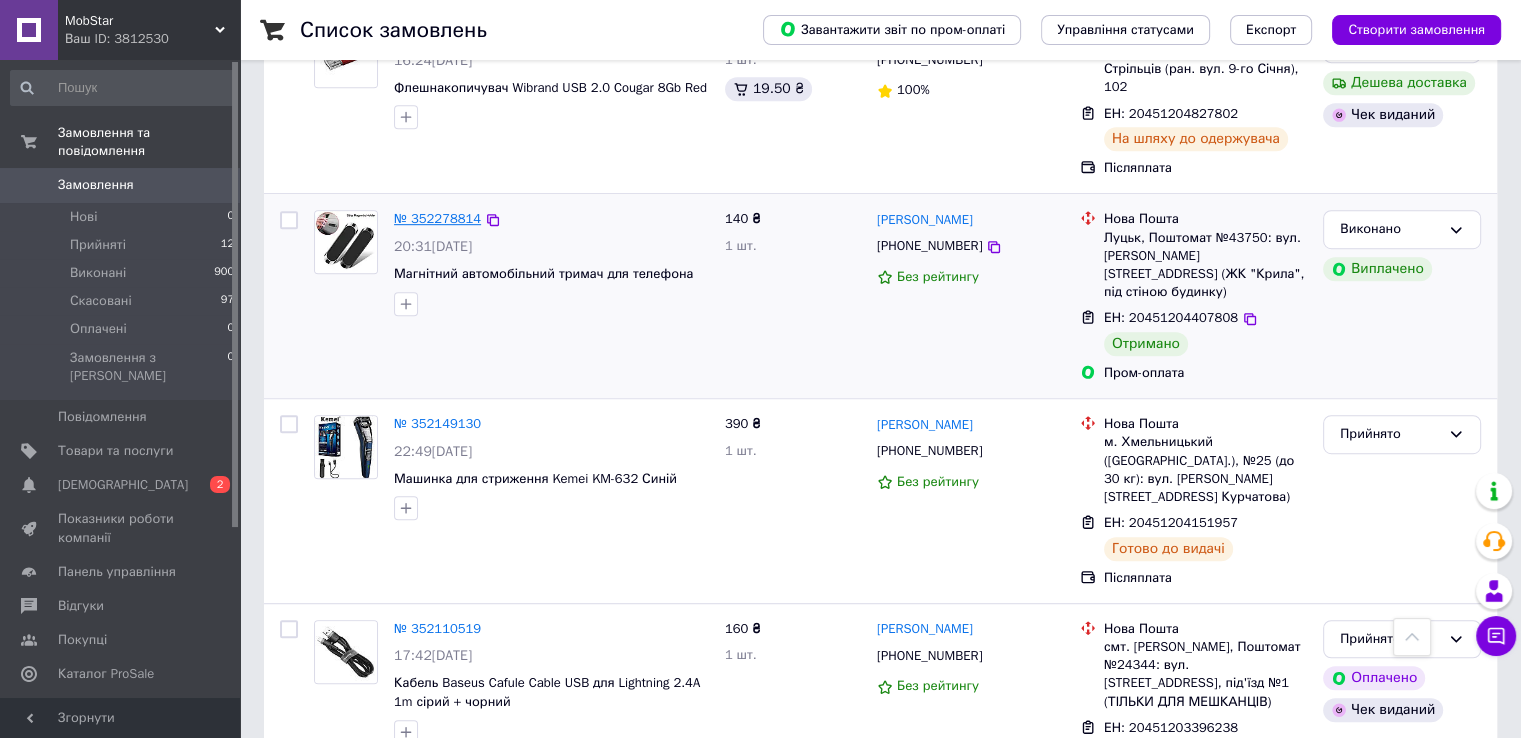 click on "№ 352278814" at bounding box center [437, 218] 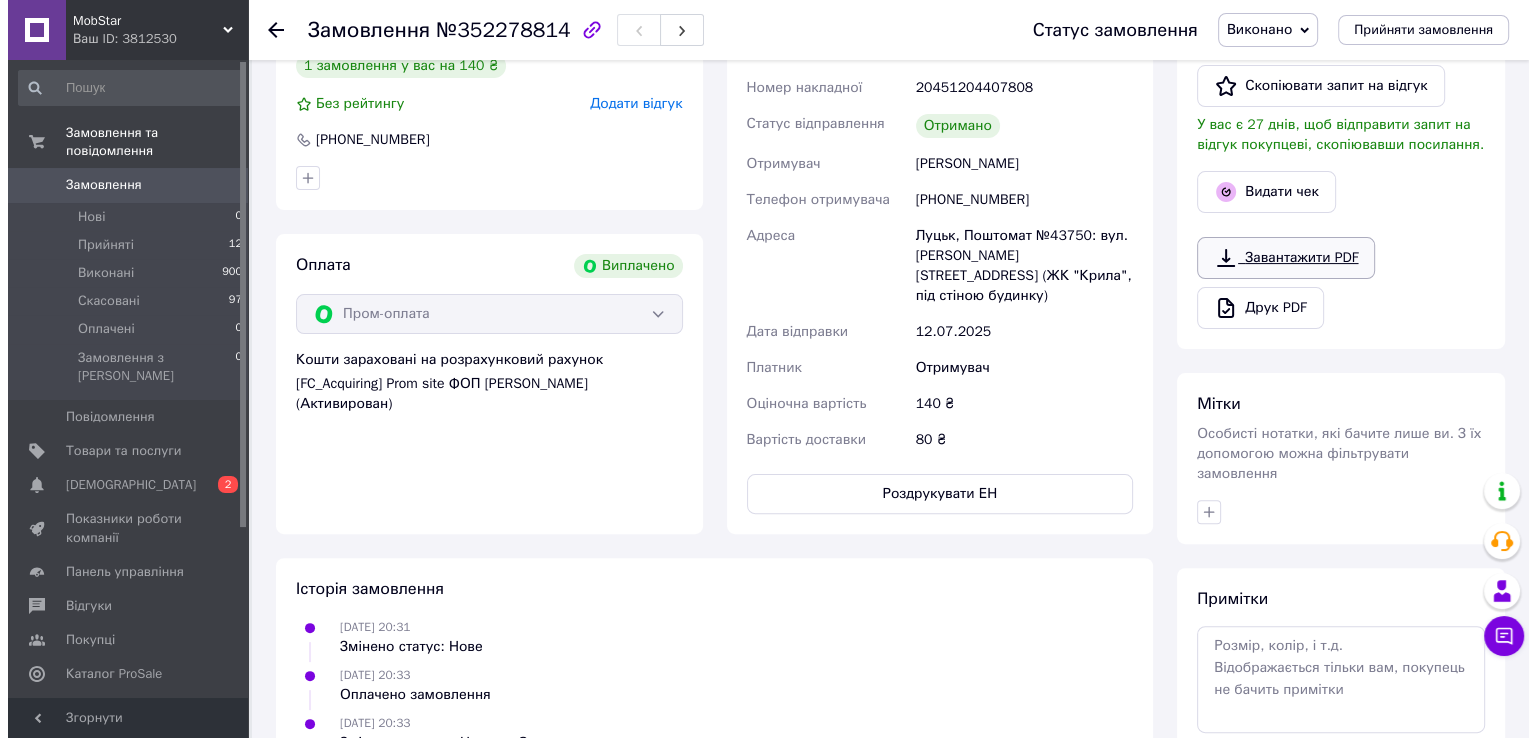 scroll, scrollTop: 431, scrollLeft: 0, axis: vertical 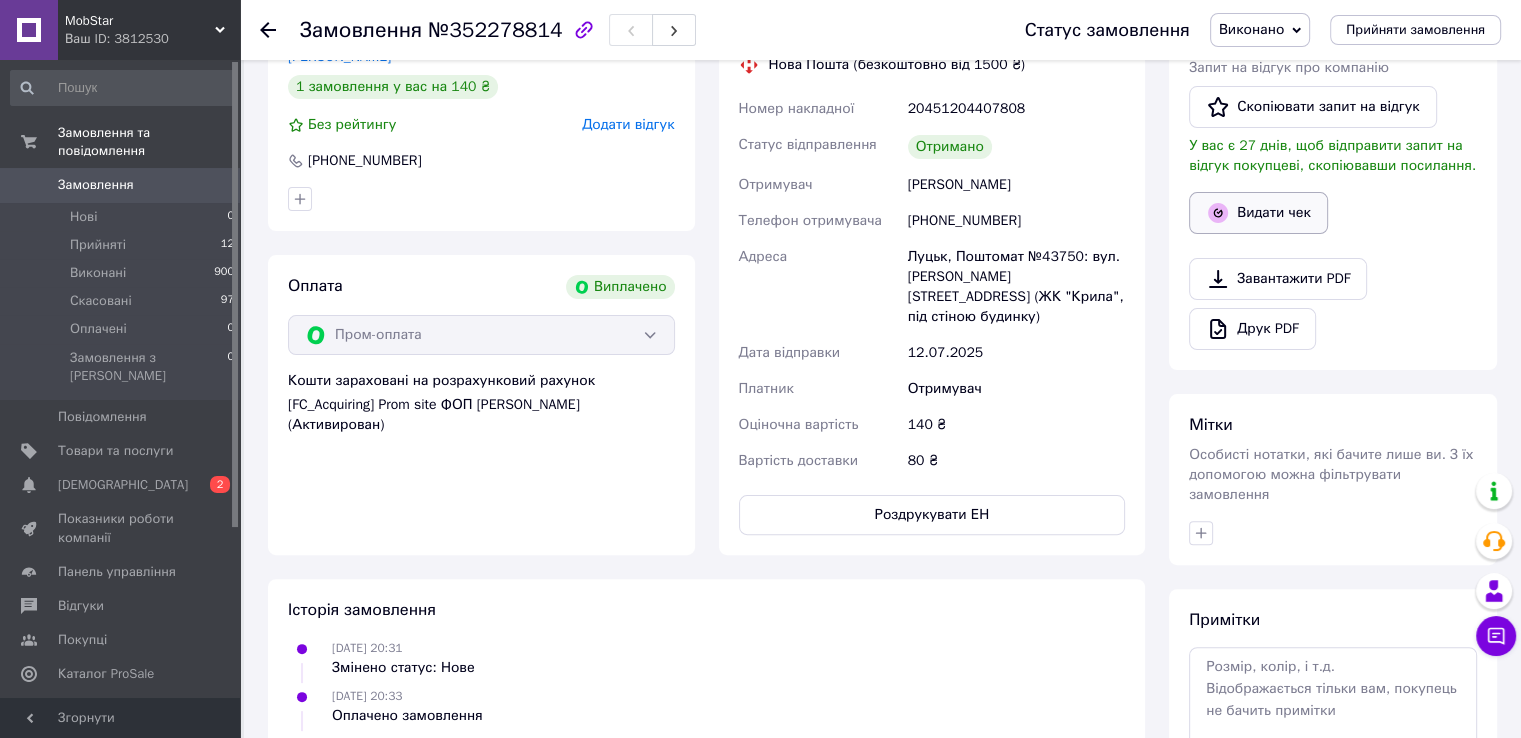 click on "Видати чек" at bounding box center (1258, 213) 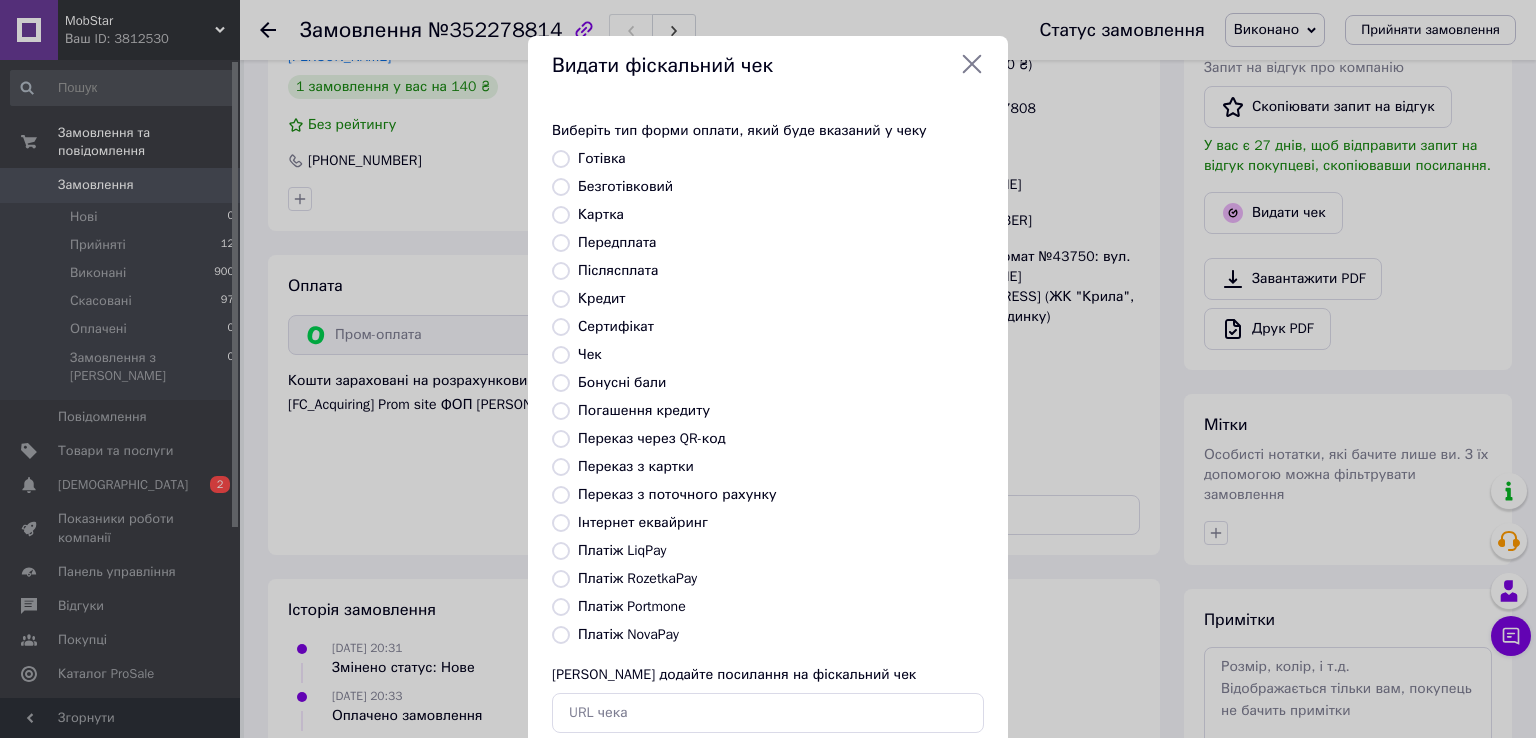 click on "Платіж RozetkaPay" at bounding box center [561, 579] 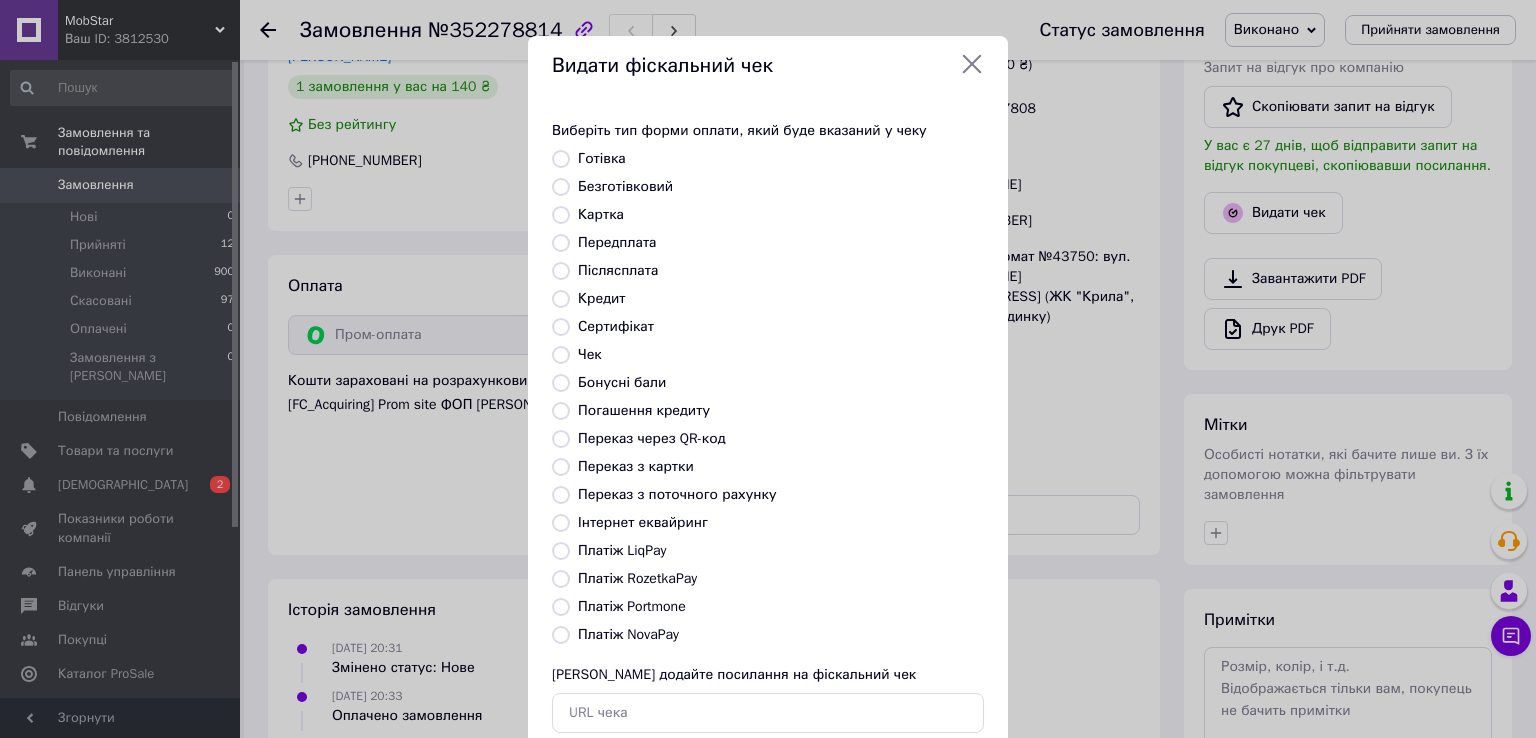 radio on "true" 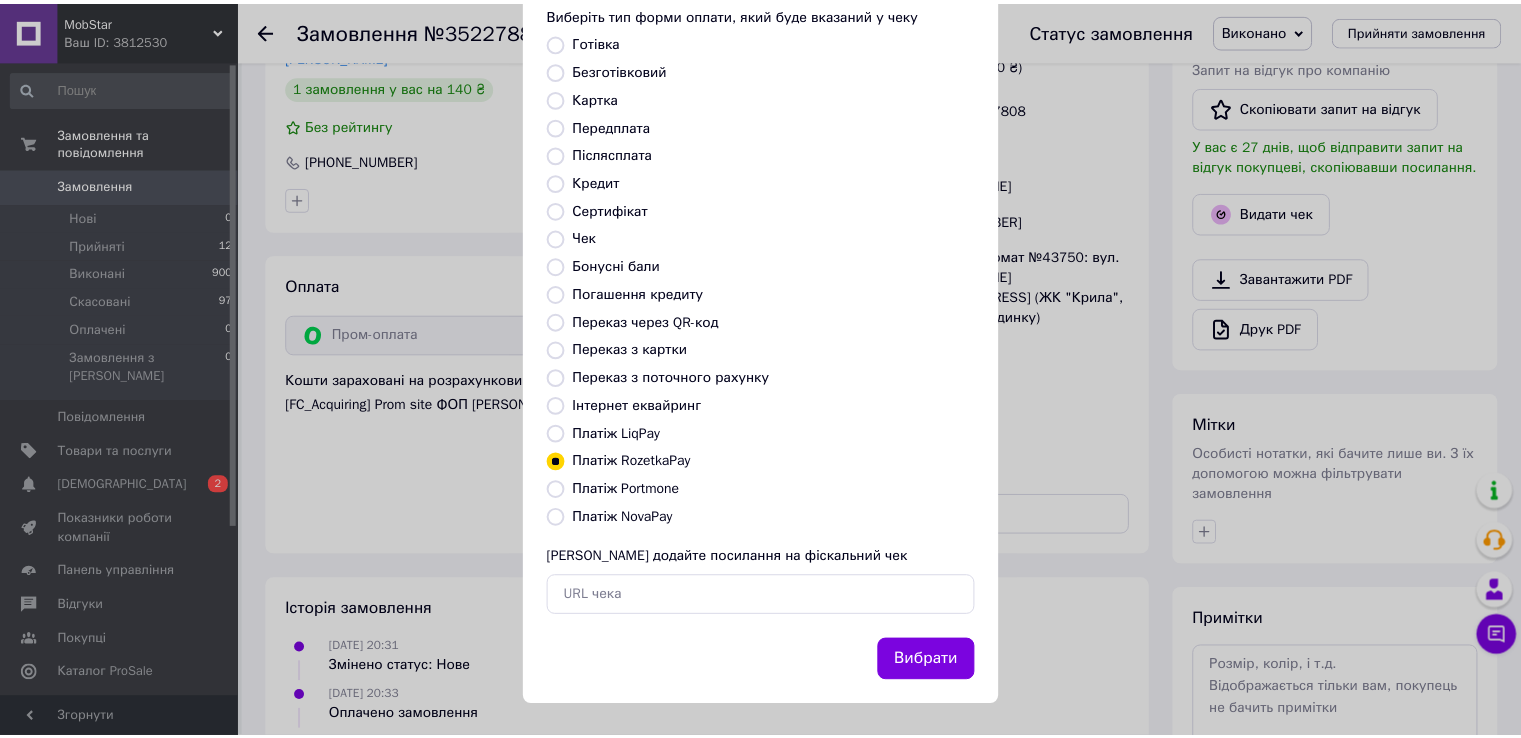 scroll, scrollTop: 120, scrollLeft: 0, axis: vertical 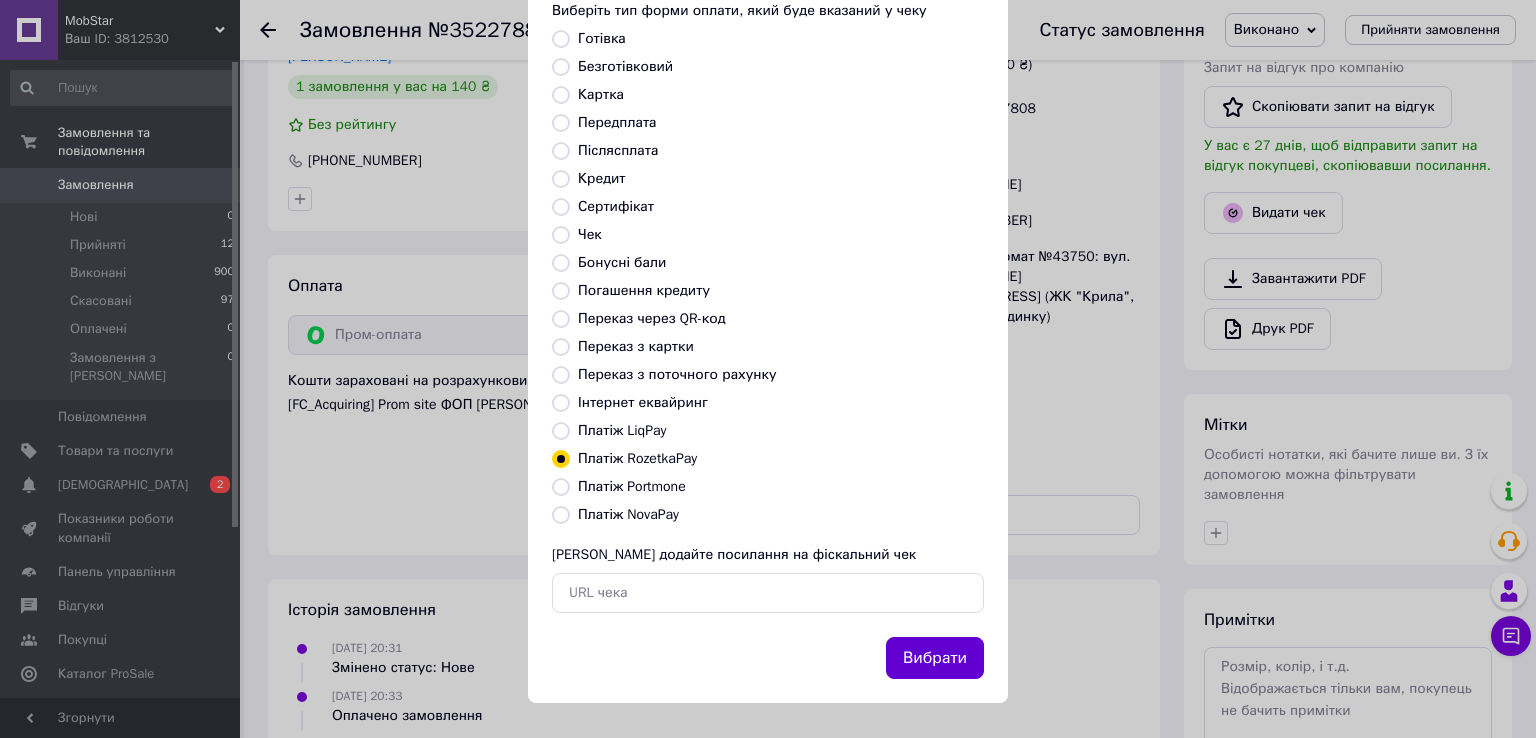 click on "Вибрати" at bounding box center (935, 658) 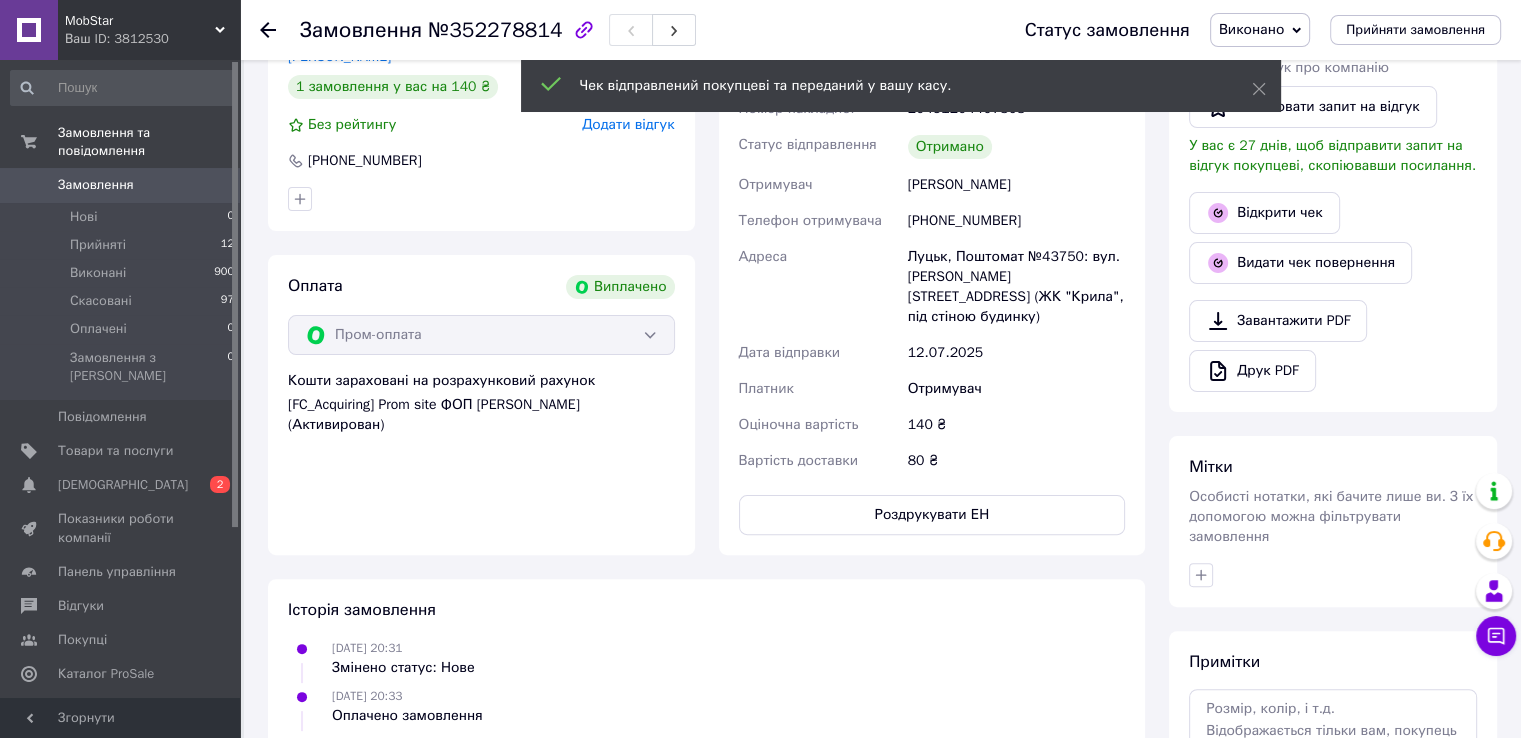click 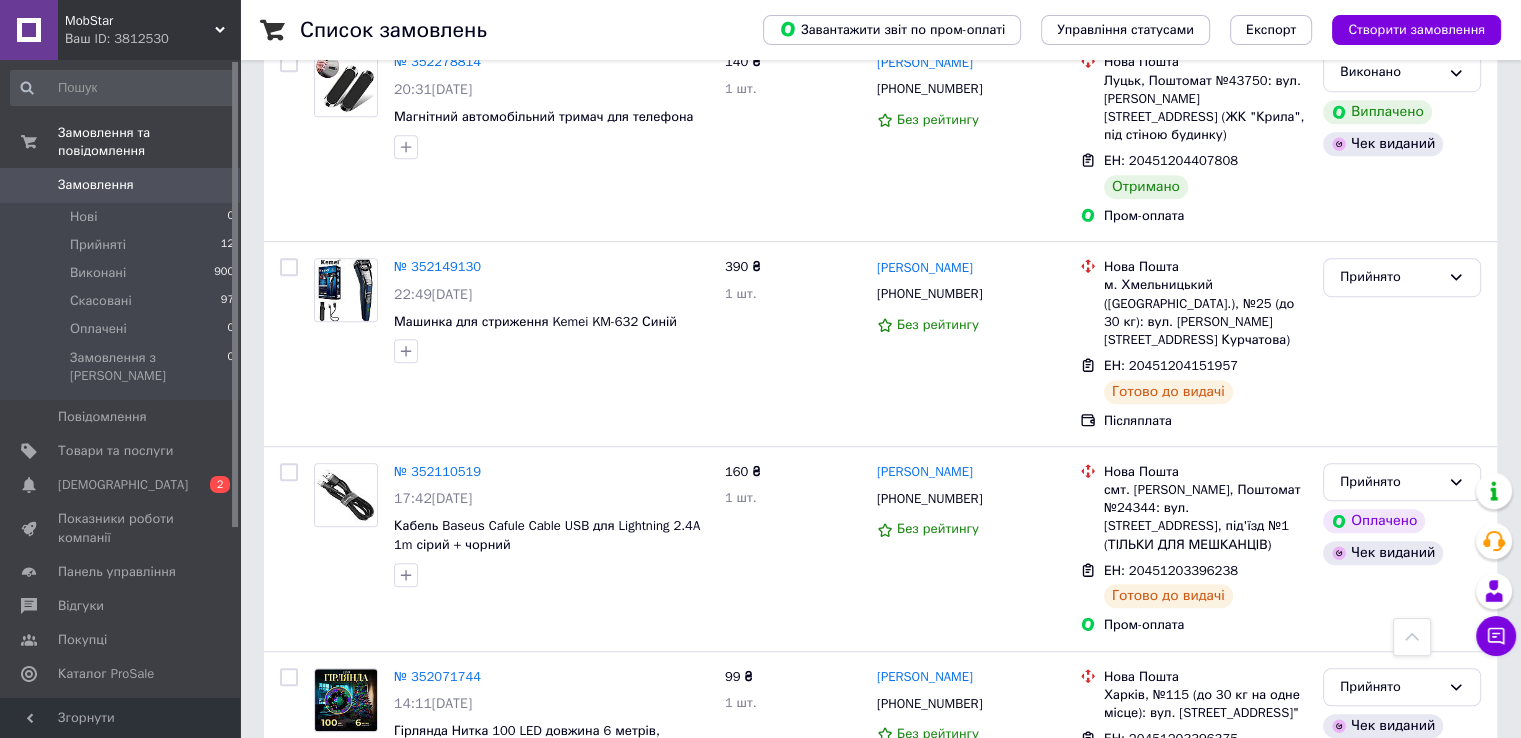 scroll, scrollTop: 1300, scrollLeft: 0, axis: vertical 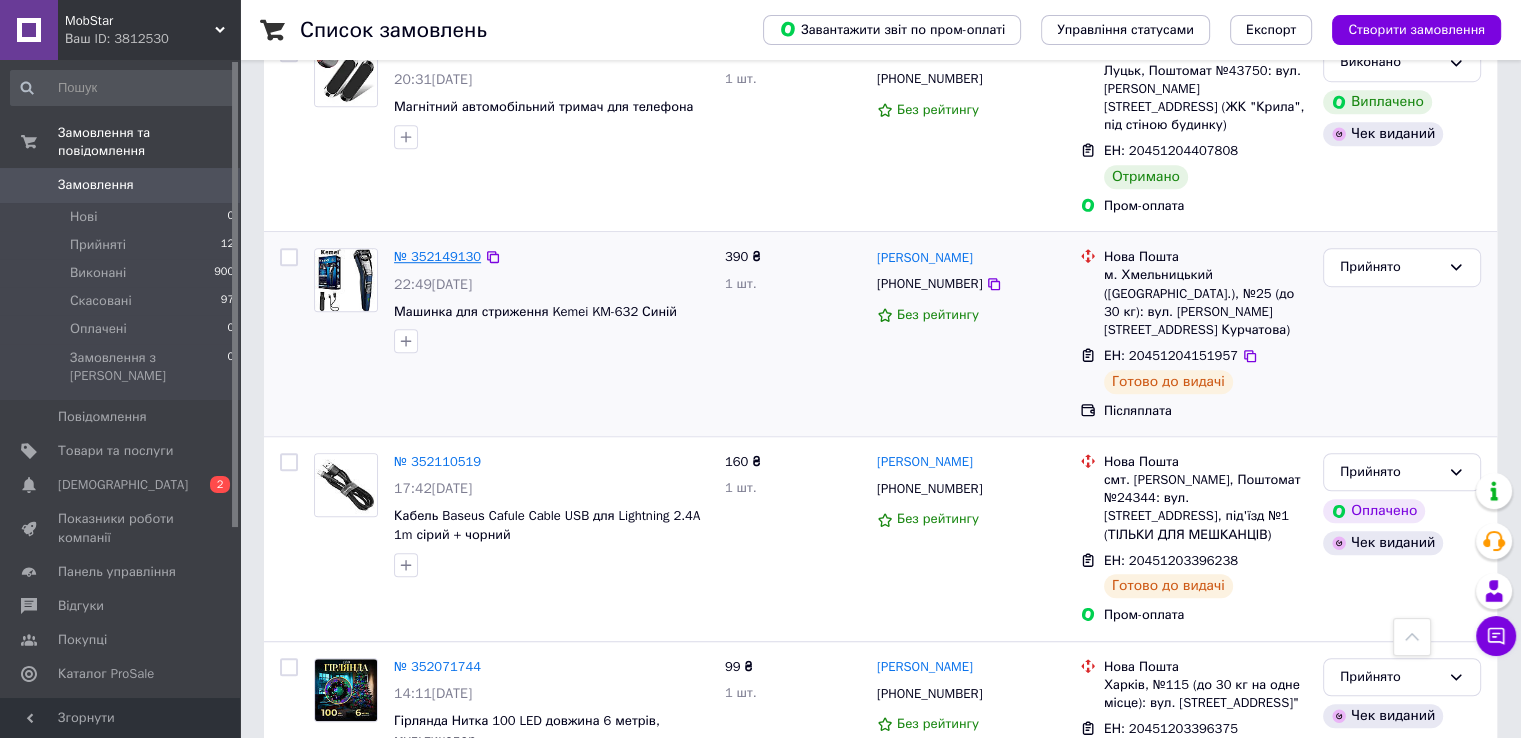 click on "№ 352149130" at bounding box center [437, 256] 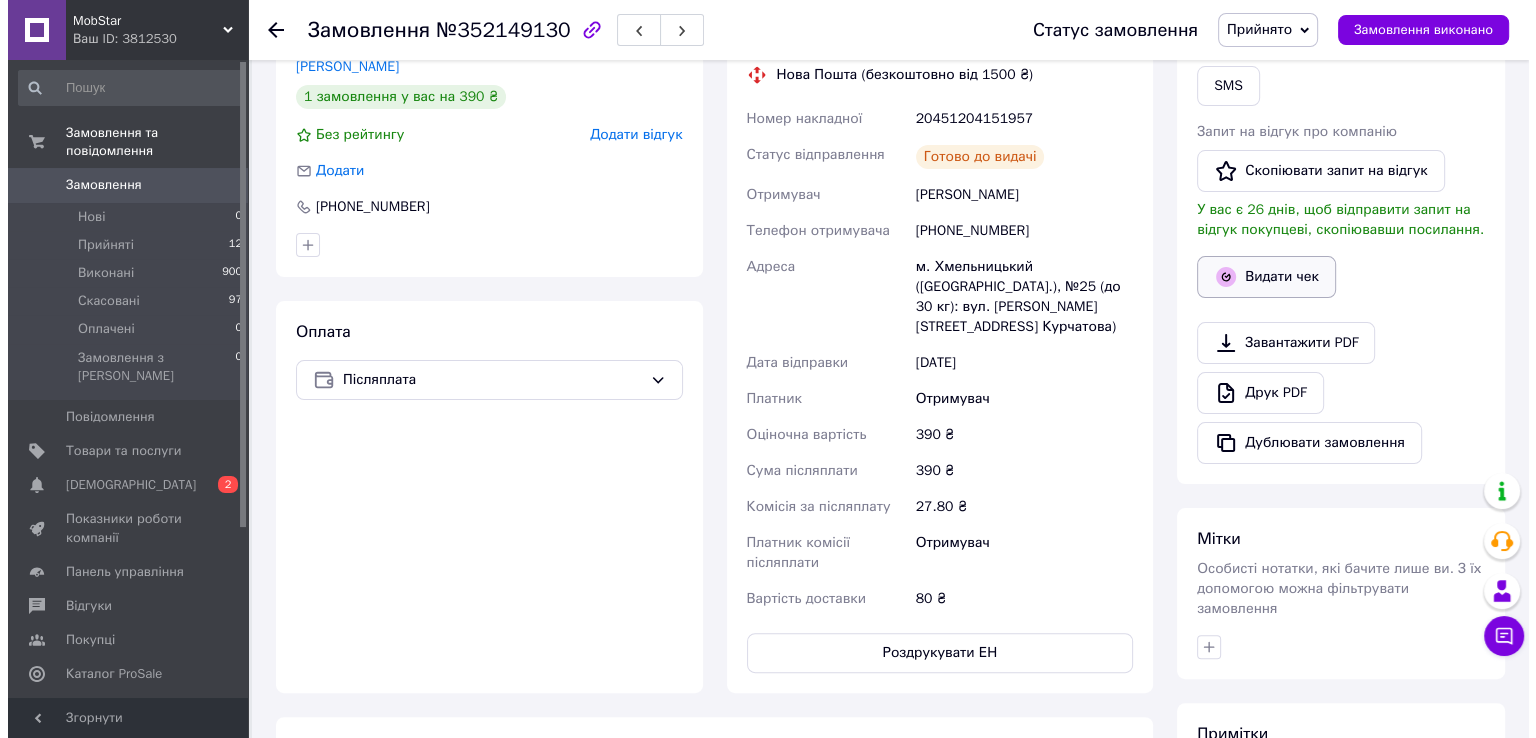 scroll, scrollTop: 397, scrollLeft: 0, axis: vertical 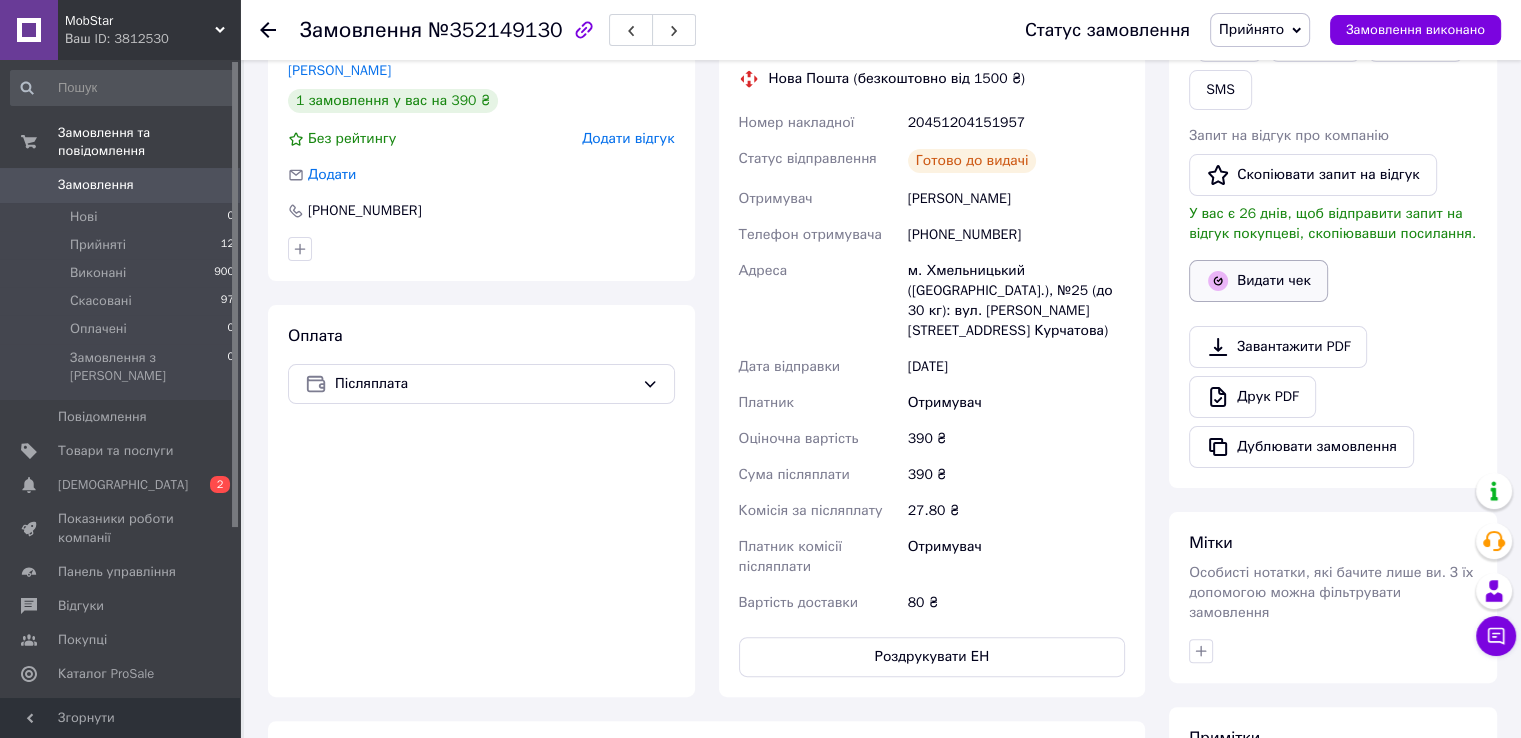 click on "Видати чек" at bounding box center [1258, 281] 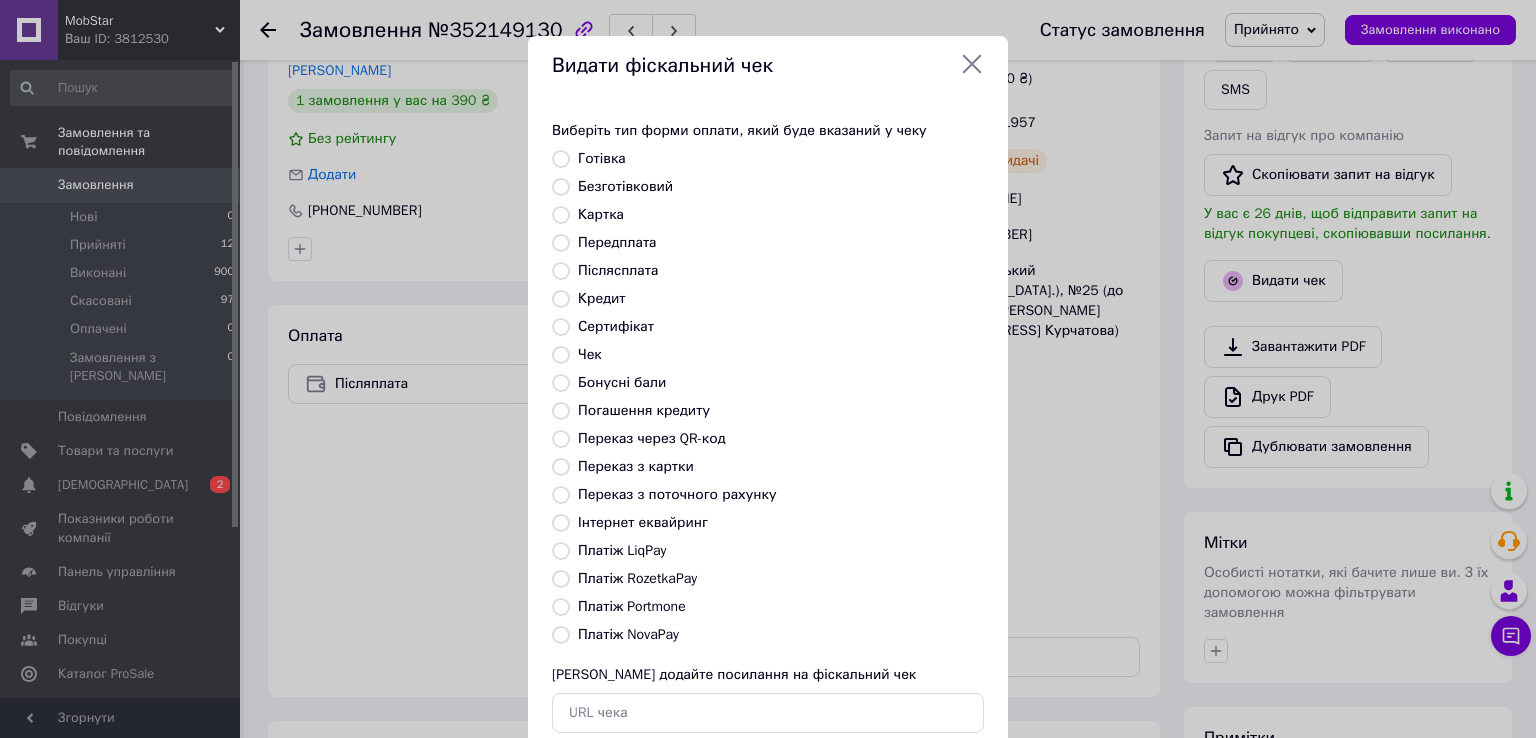 click on "Платіж NovaPay" at bounding box center [561, 635] 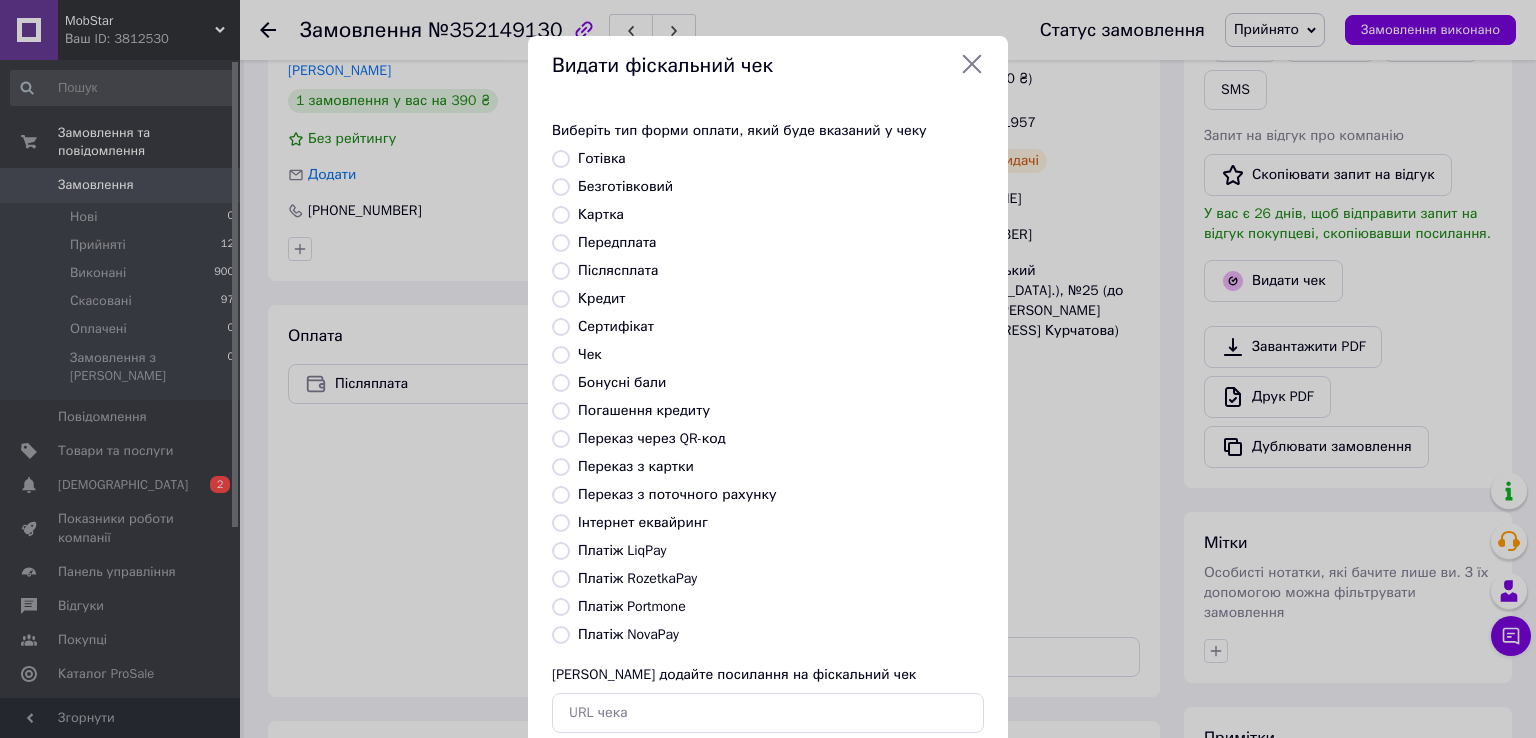radio on "true" 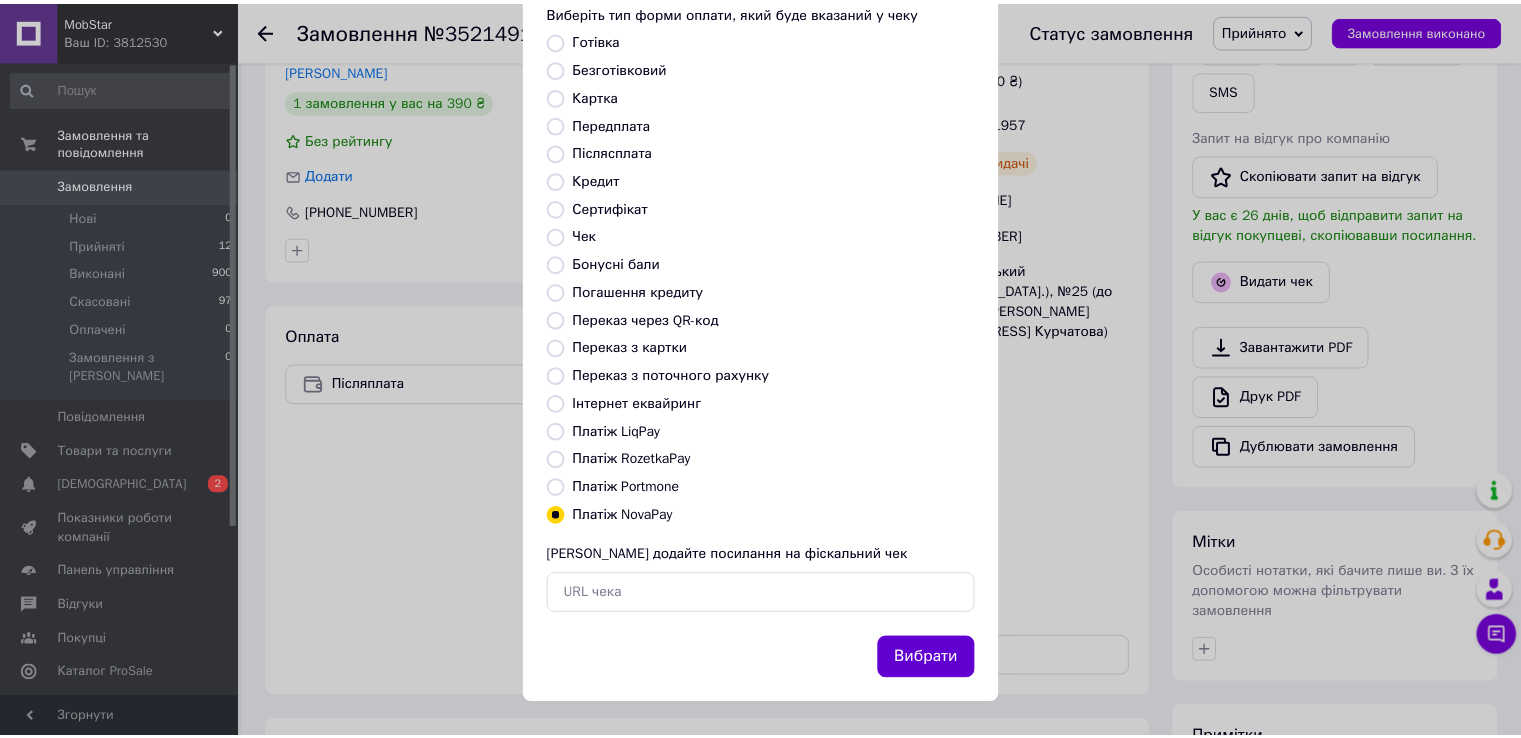 scroll, scrollTop: 120, scrollLeft: 0, axis: vertical 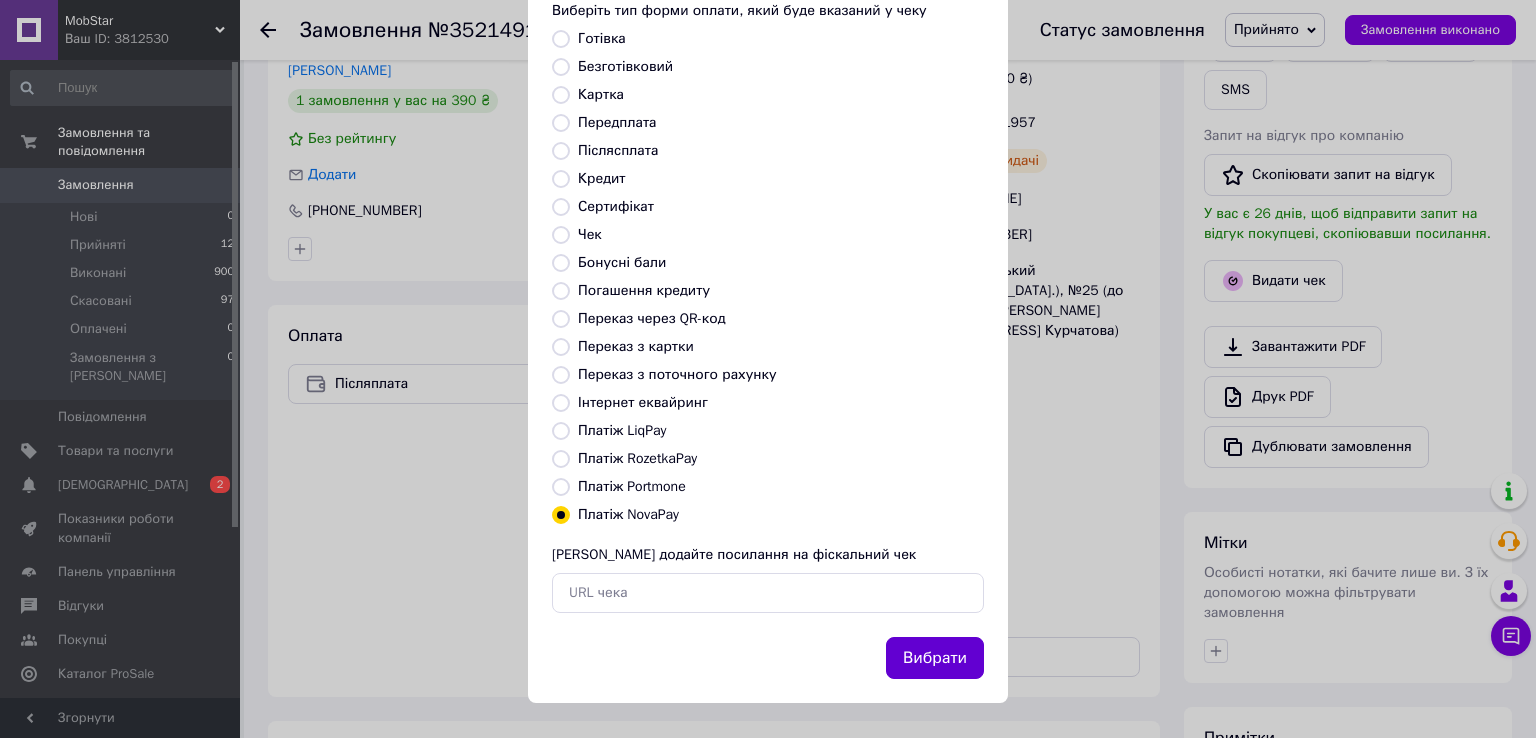 click on "Вибрати" at bounding box center [935, 658] 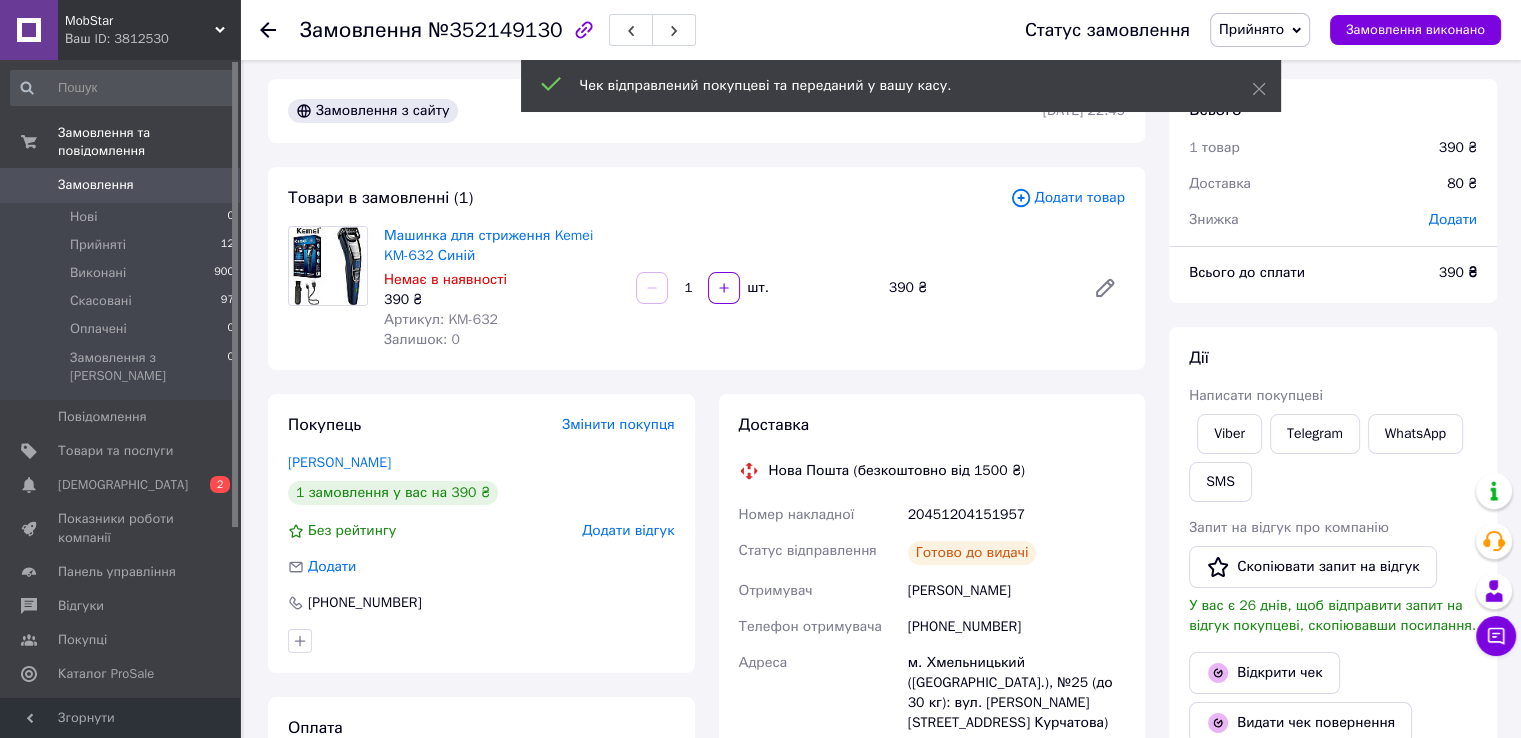 scroll, scrollTop: 0, scrollLeft: 0, axis: both 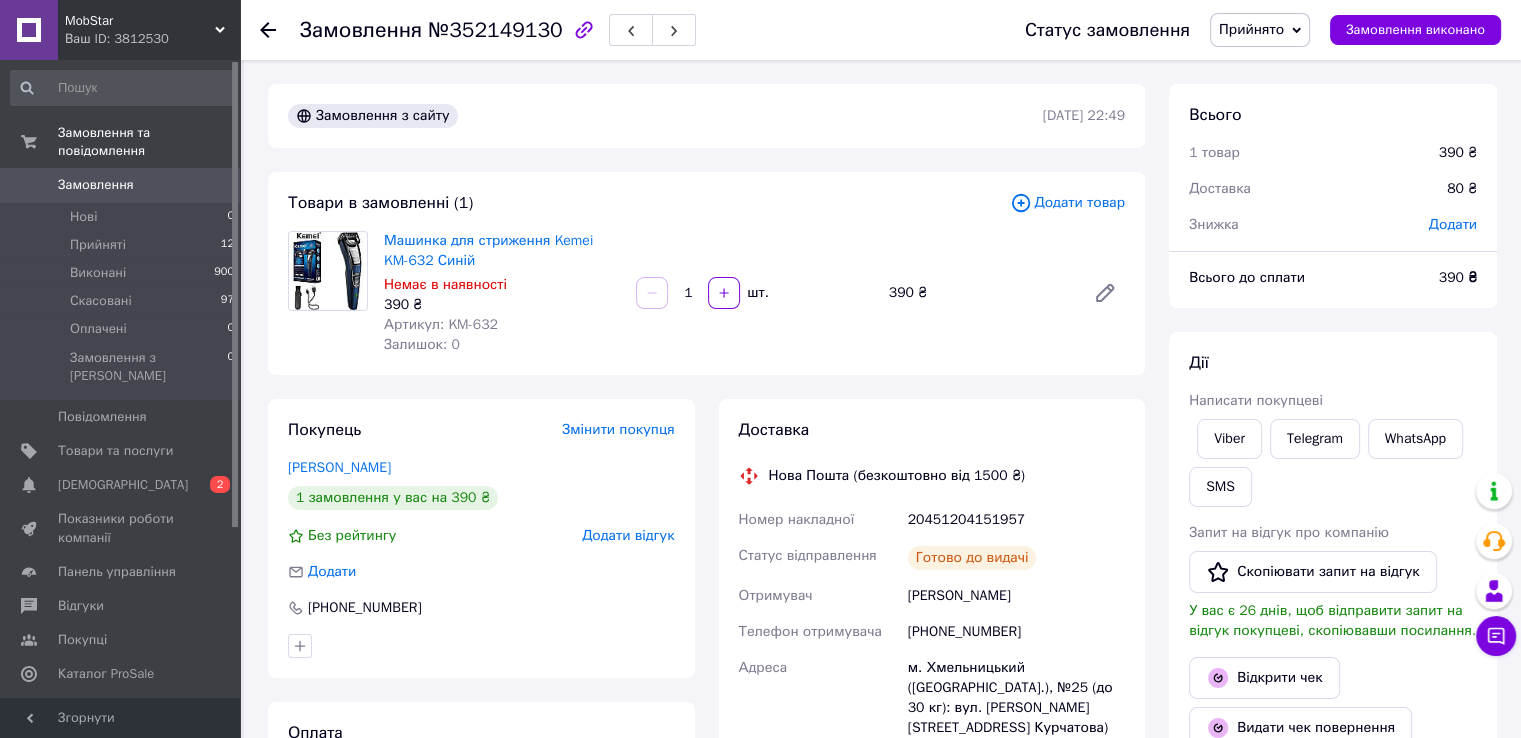 click 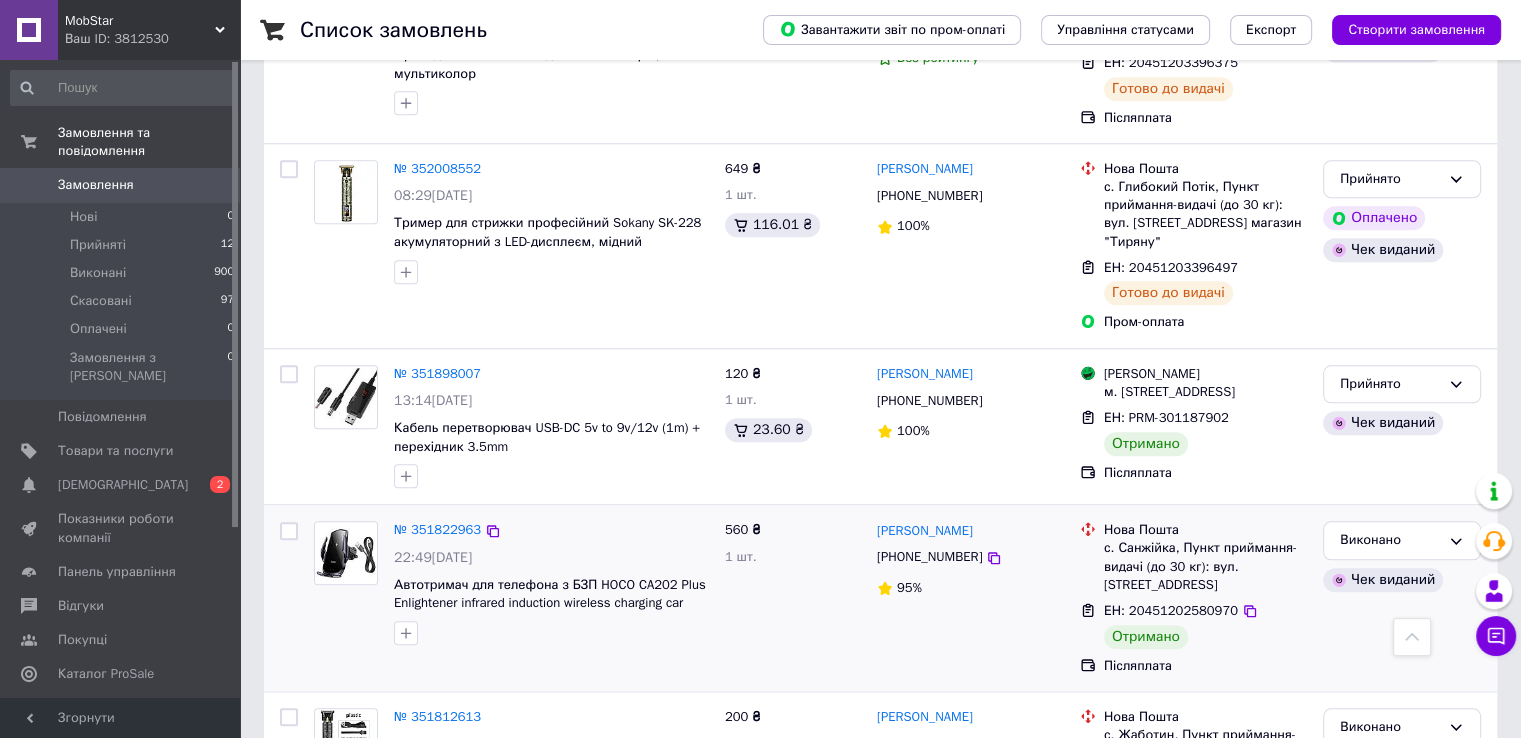 scroll, scrollTop: 1933, scrollLeft: 0, axis: vertical 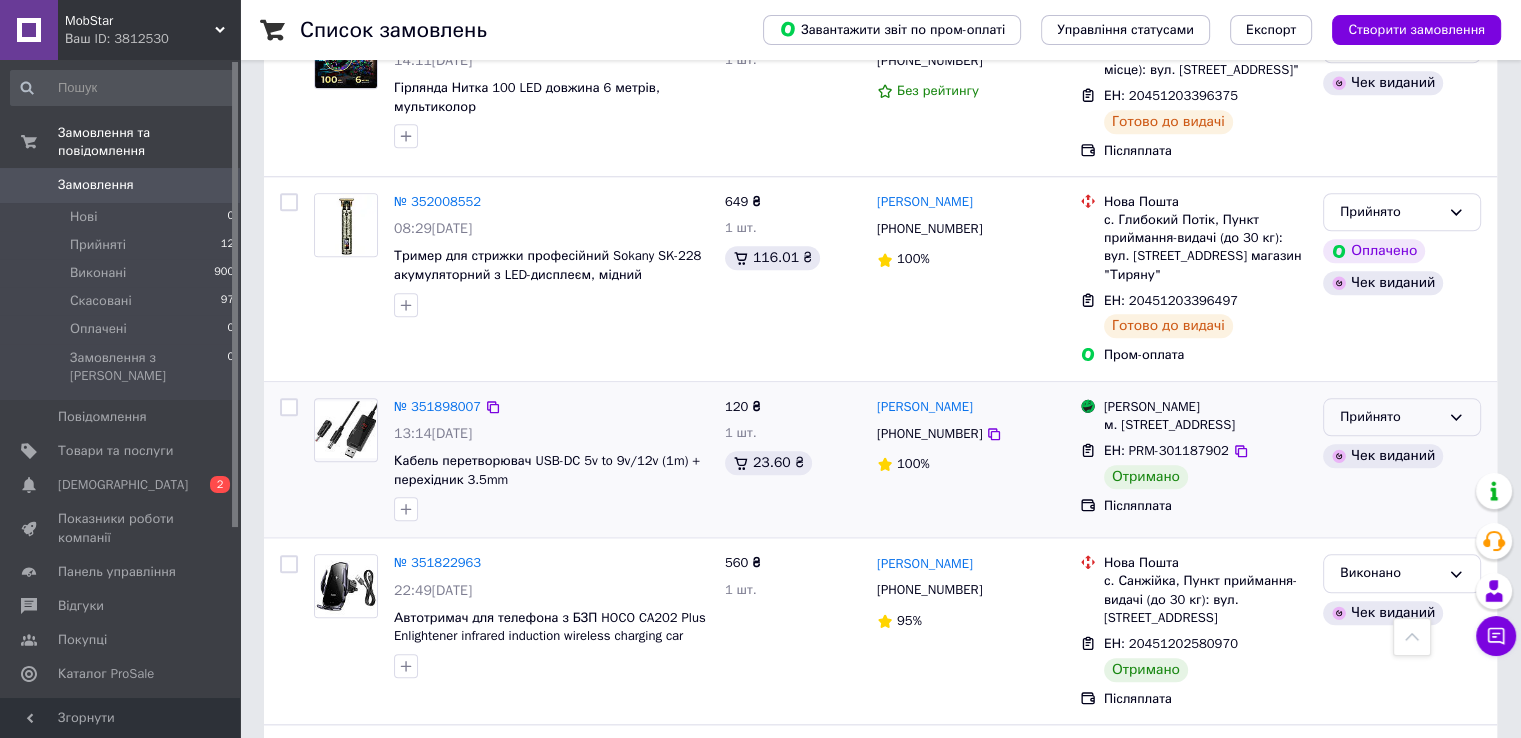 click 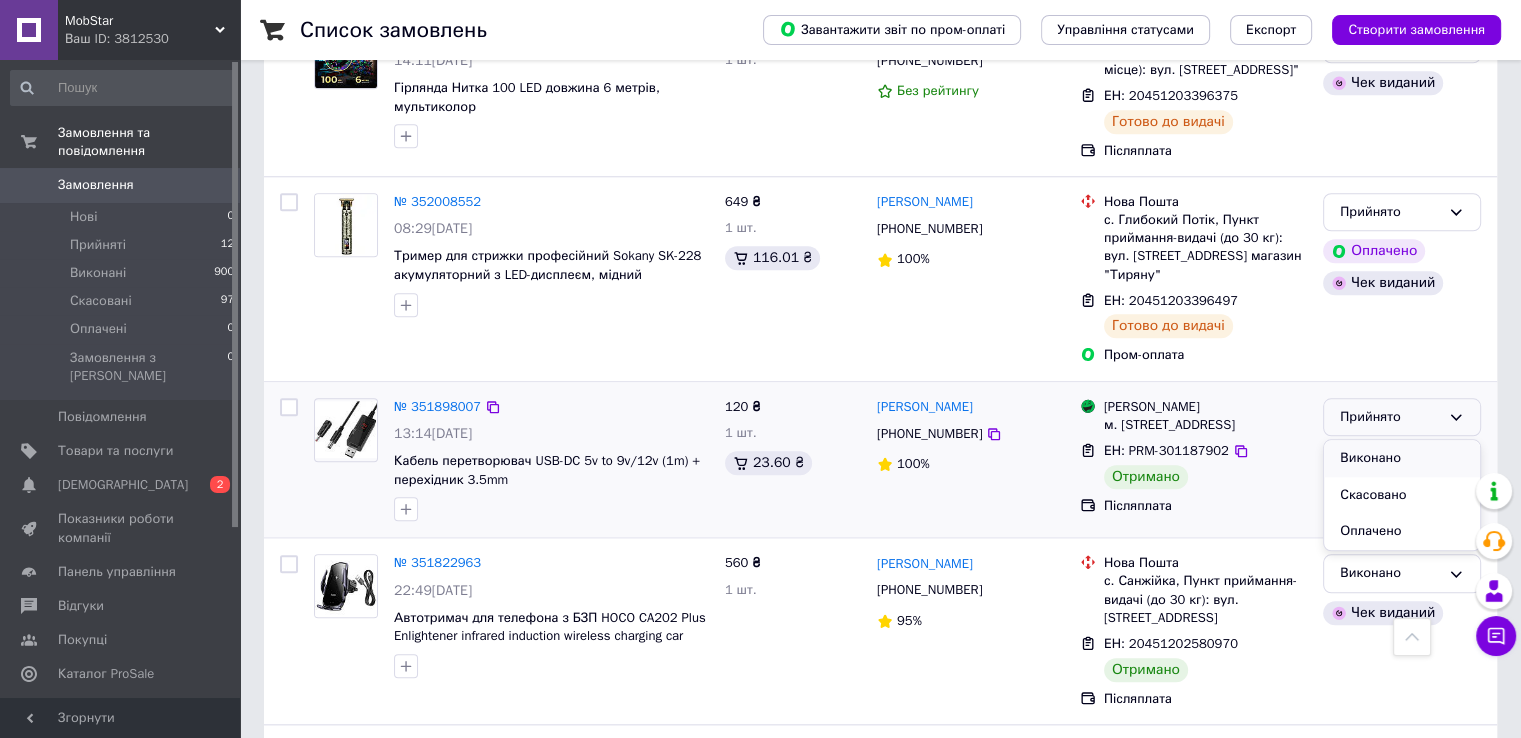 click on "Виконано" at bounding box center (1402, 458) 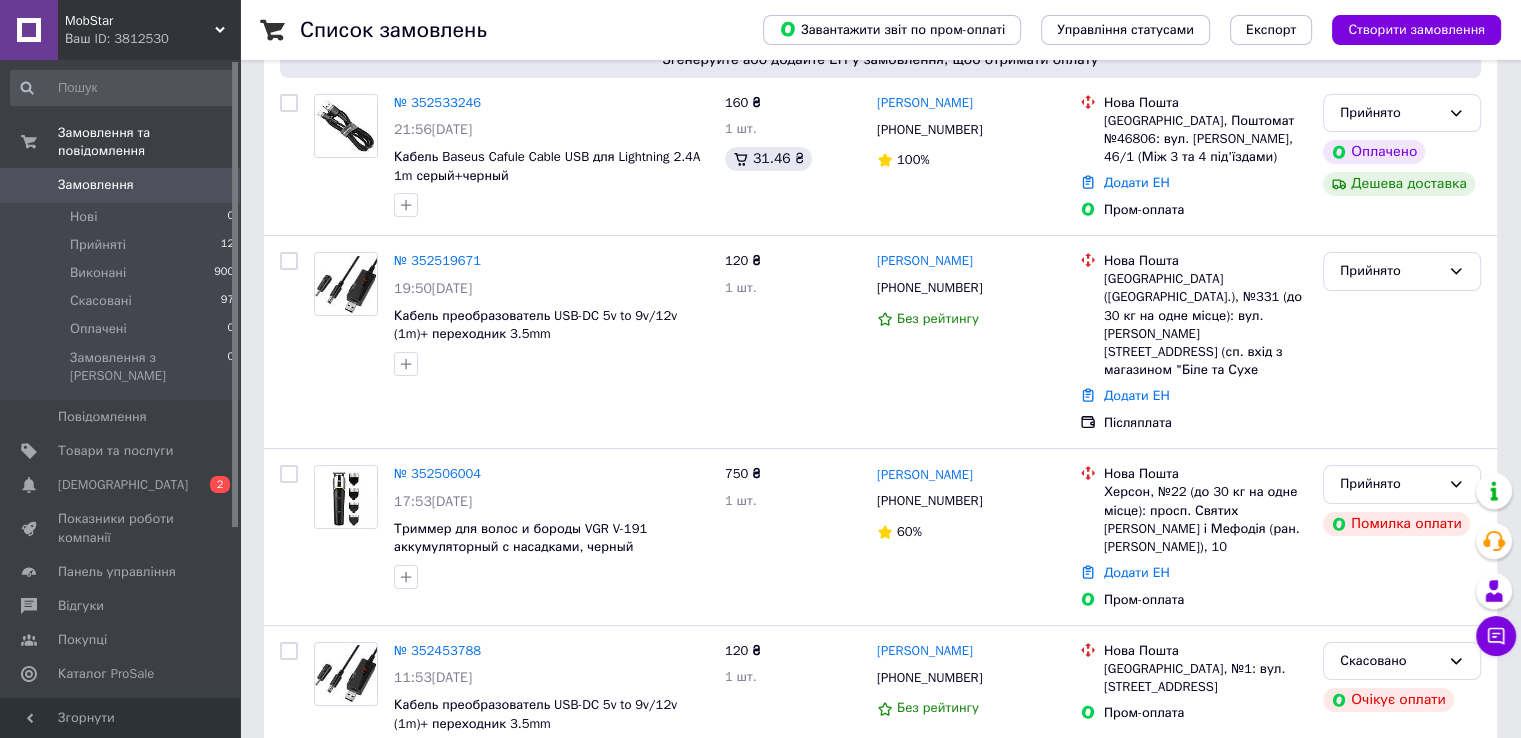 scroll, scrollTop: 220, scrollLeft: 0, axis: vertical 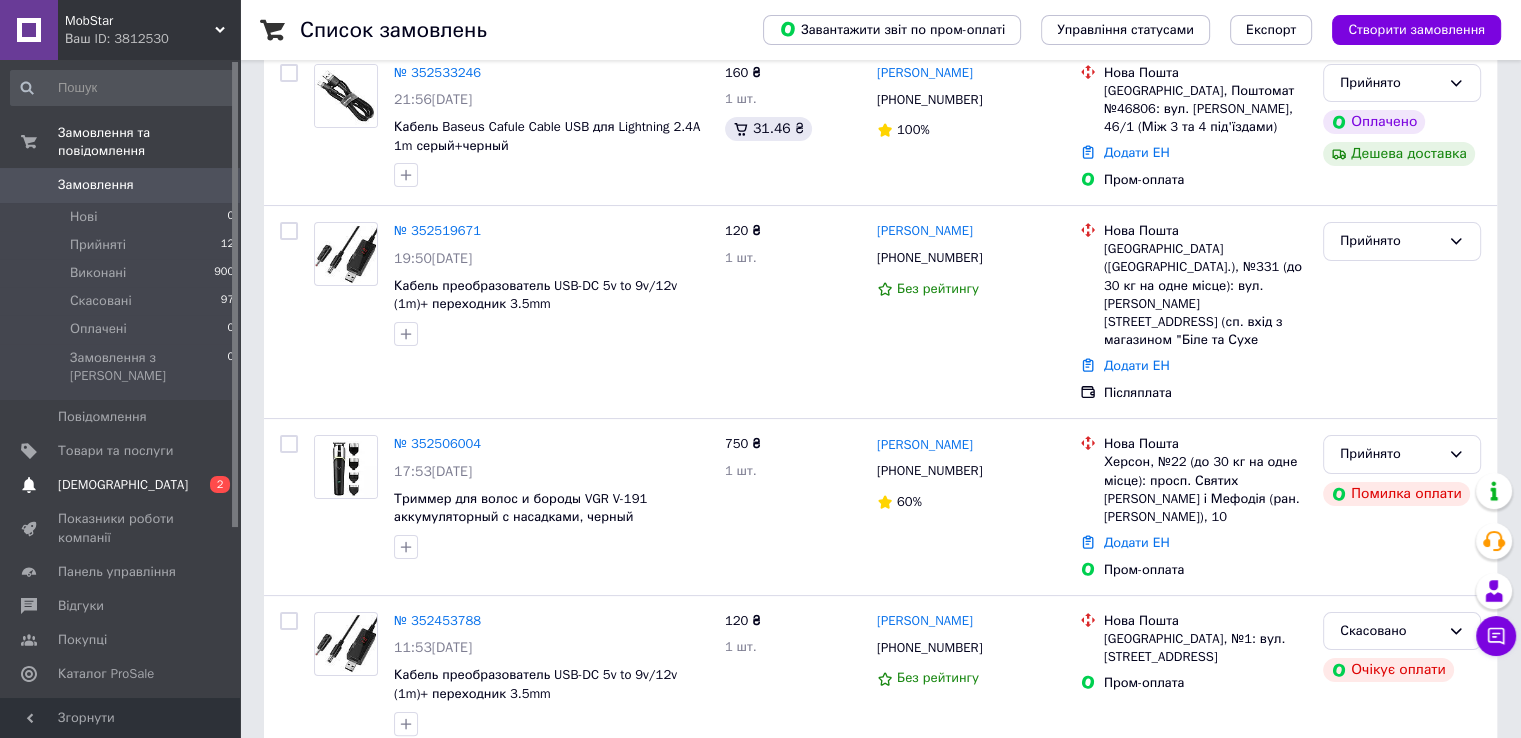 click on "[DEMOGRAPHIC_DATA]" at bounding box center (121, 485) 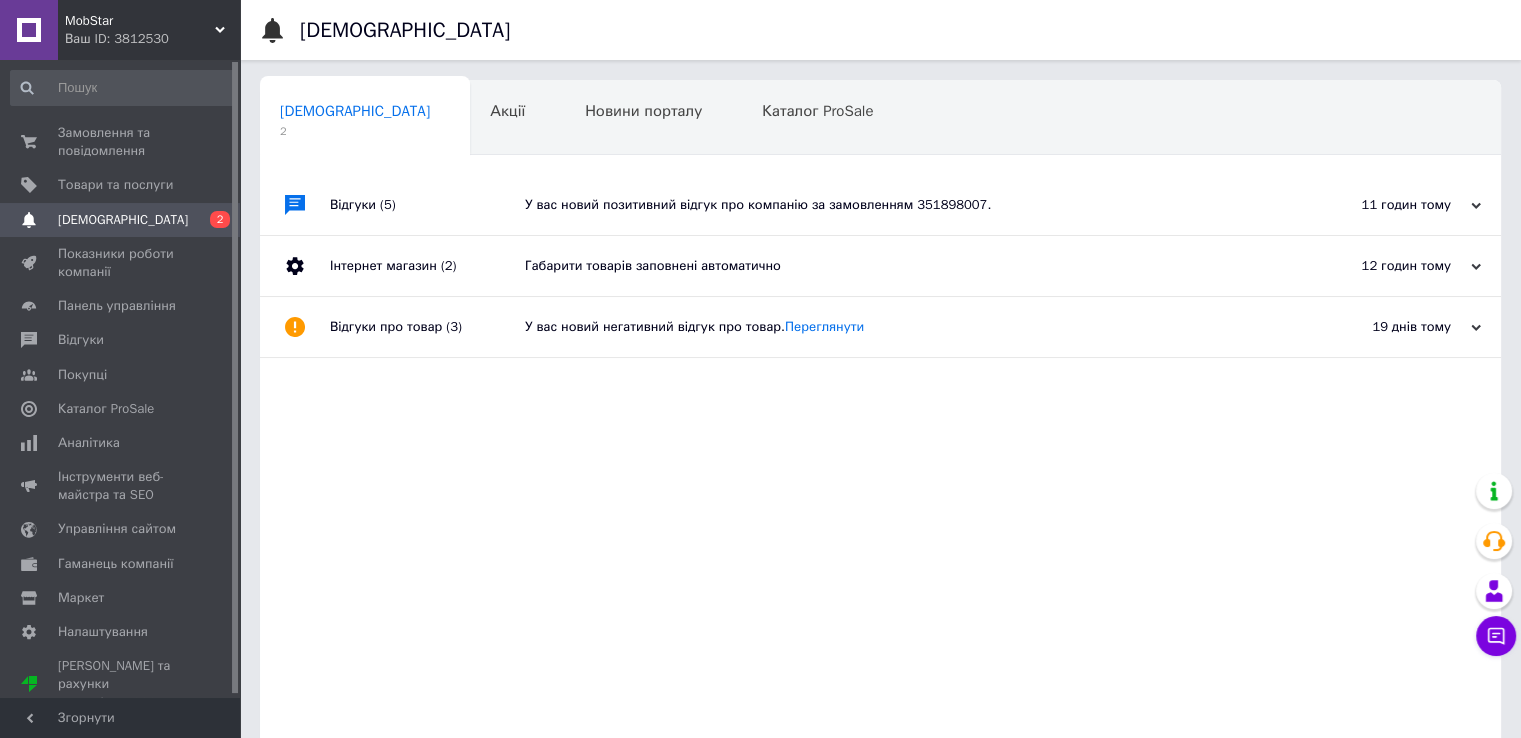 click on "Габарити товарів заповнені автоматично" at bounding box center (903, 266) 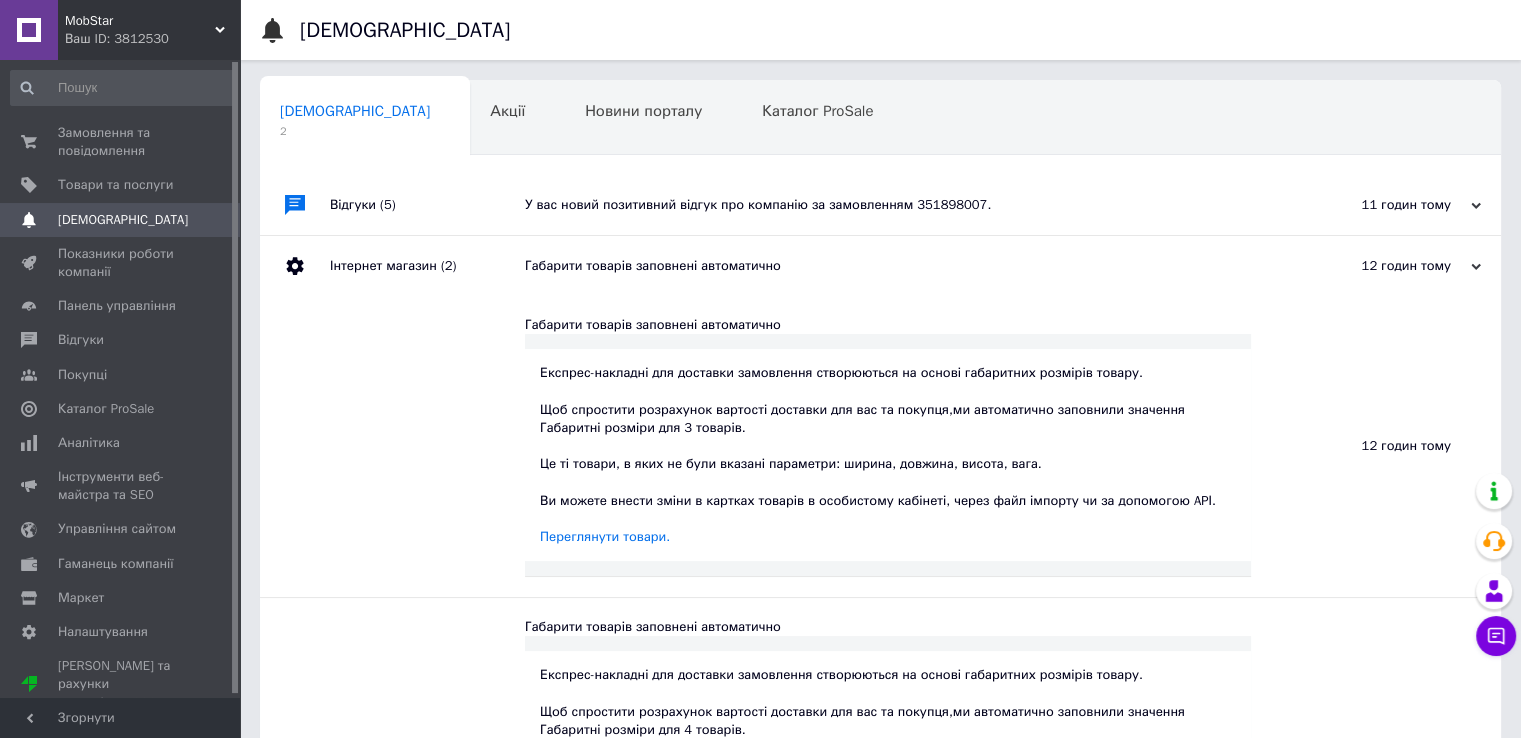 click on "У вас новий позитивний відгук про компанію за замовленням 351898007." at bounding box center [903, 205] 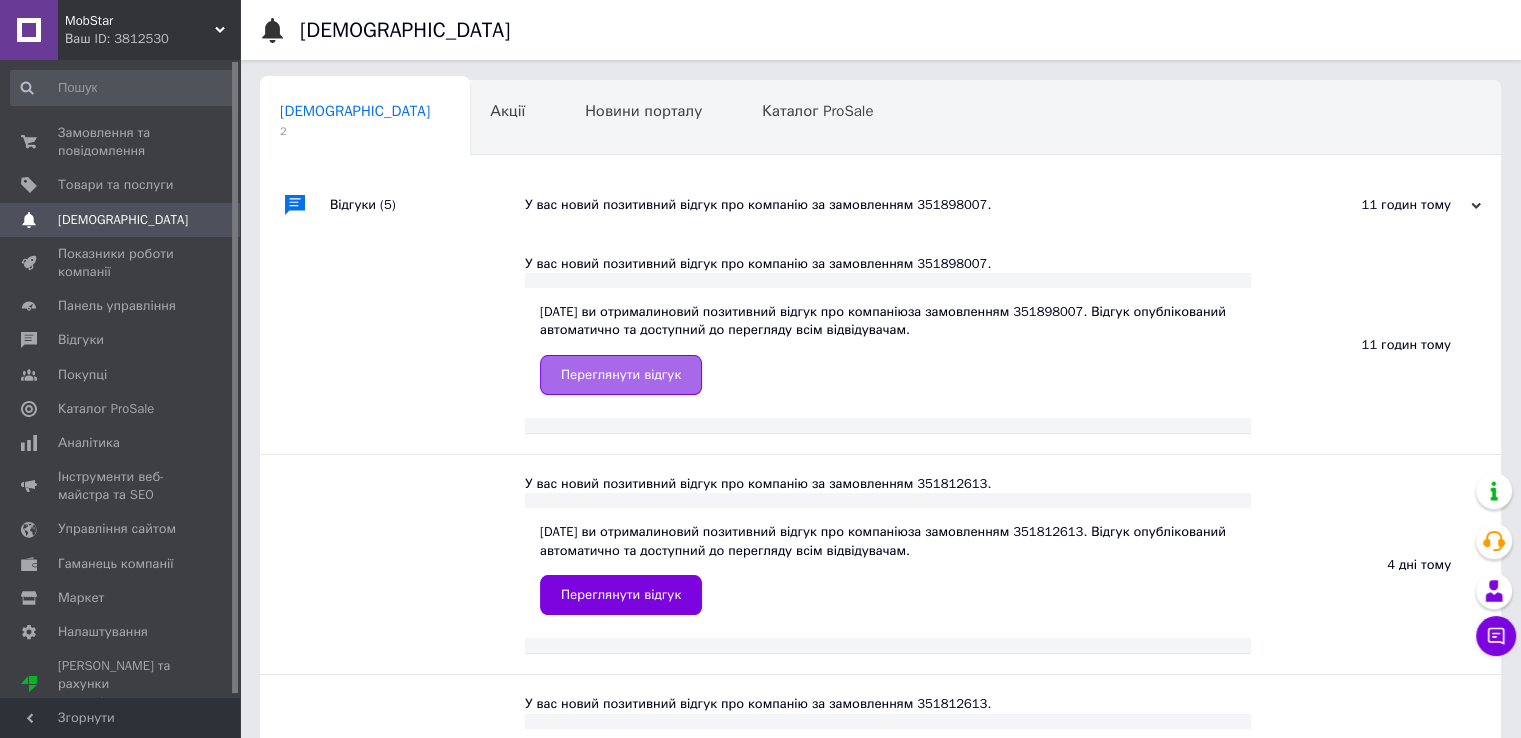 click on "Переглянути відгук" at bounding box center [621, 375] 